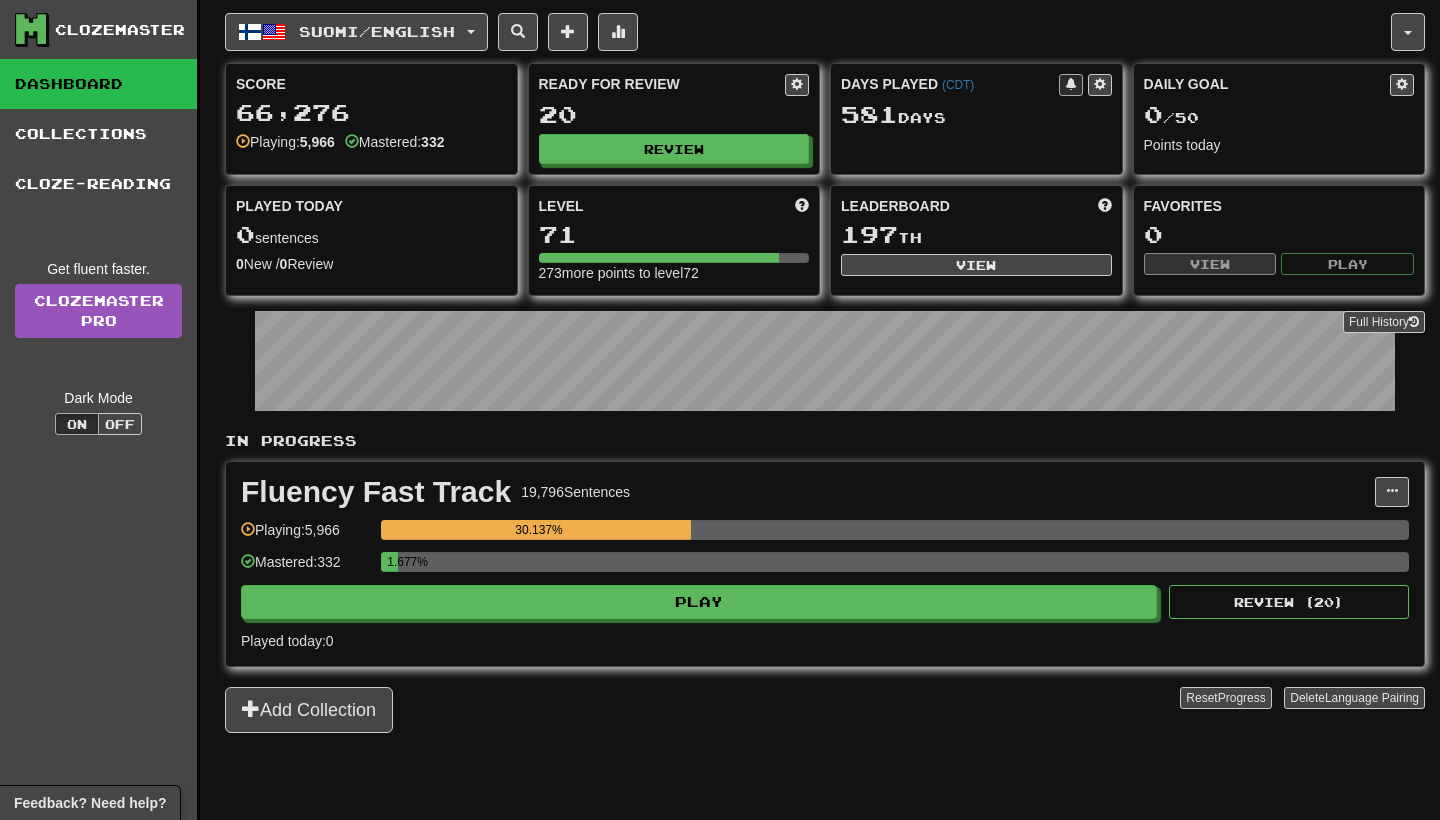 scroll, scrollTop: 0, scrollLeft: 0, axis: both 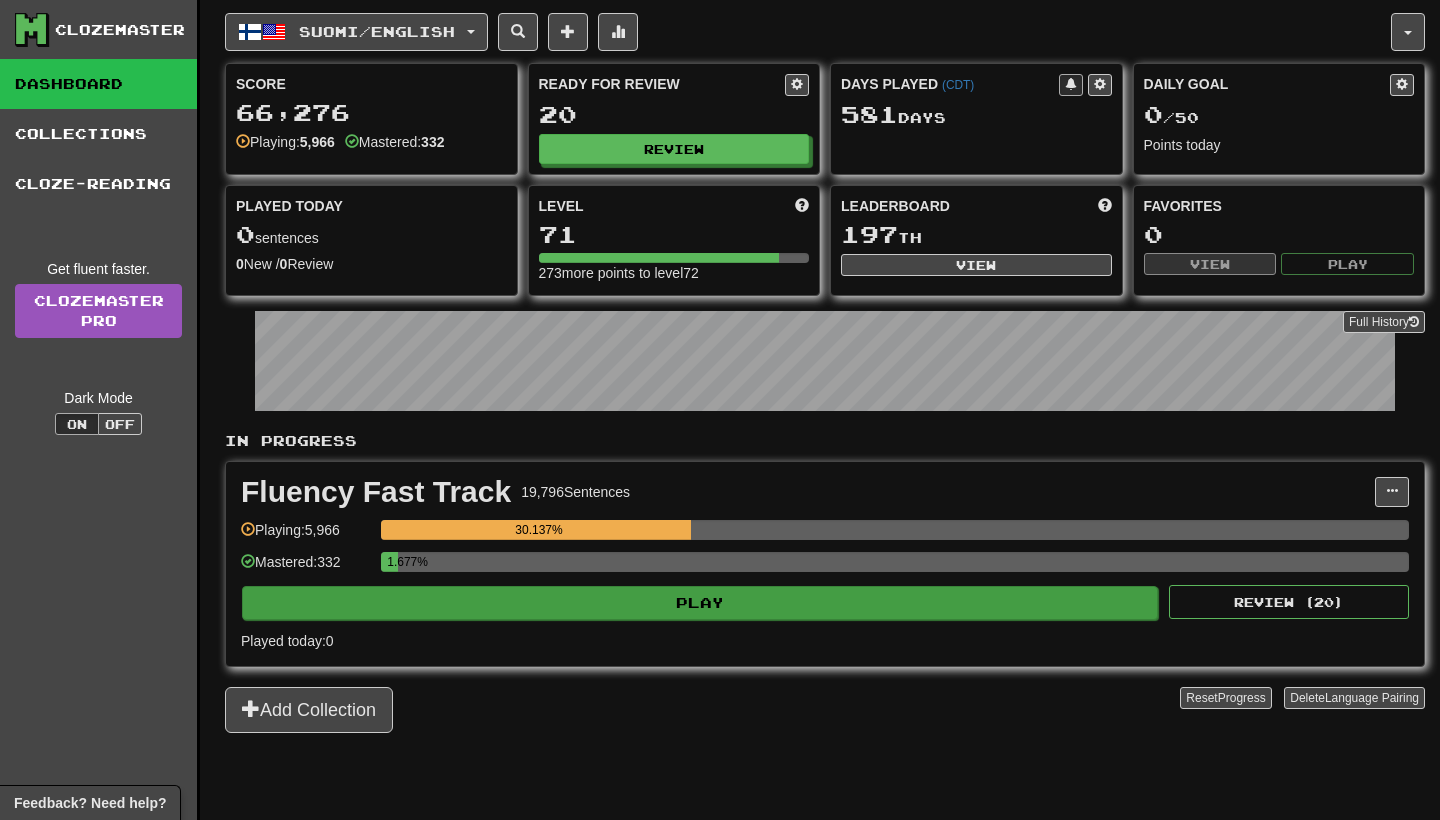 click on "Play" at bounding box center (700, 603) 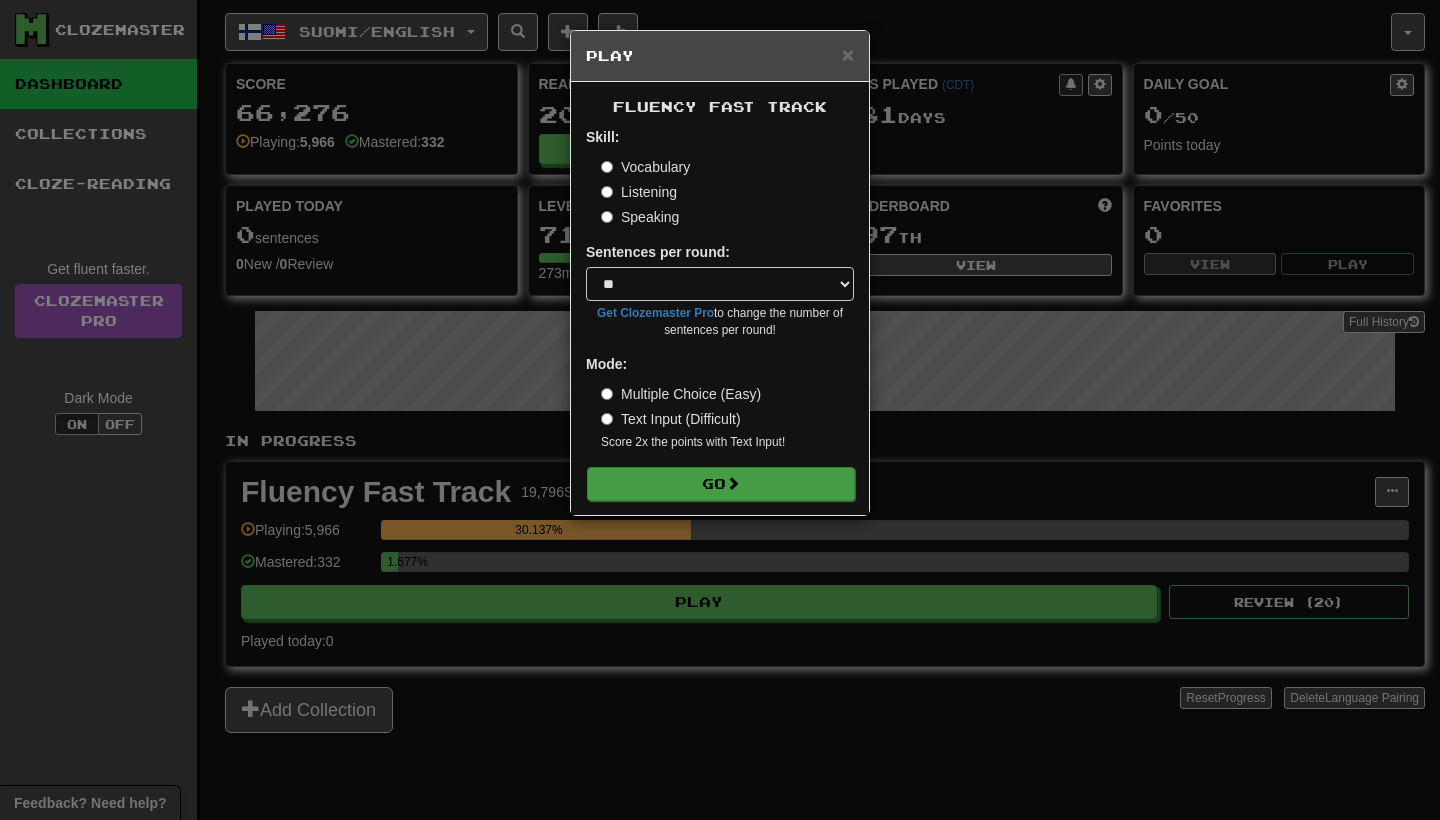 click on "Go" at bounding box center [721, 484] 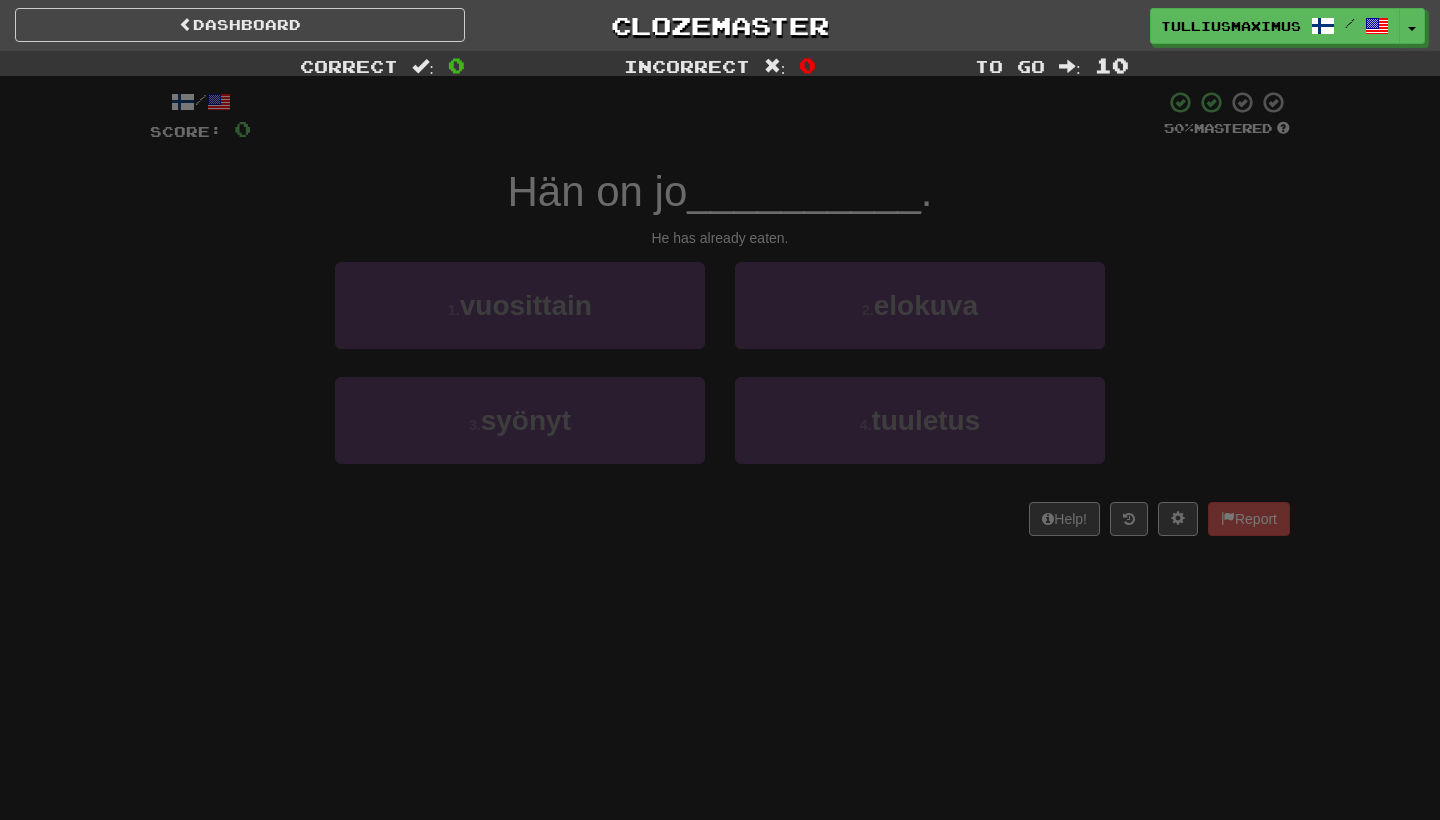 scroll, scrollTop: 0, scrollLeft: 0, axis: both 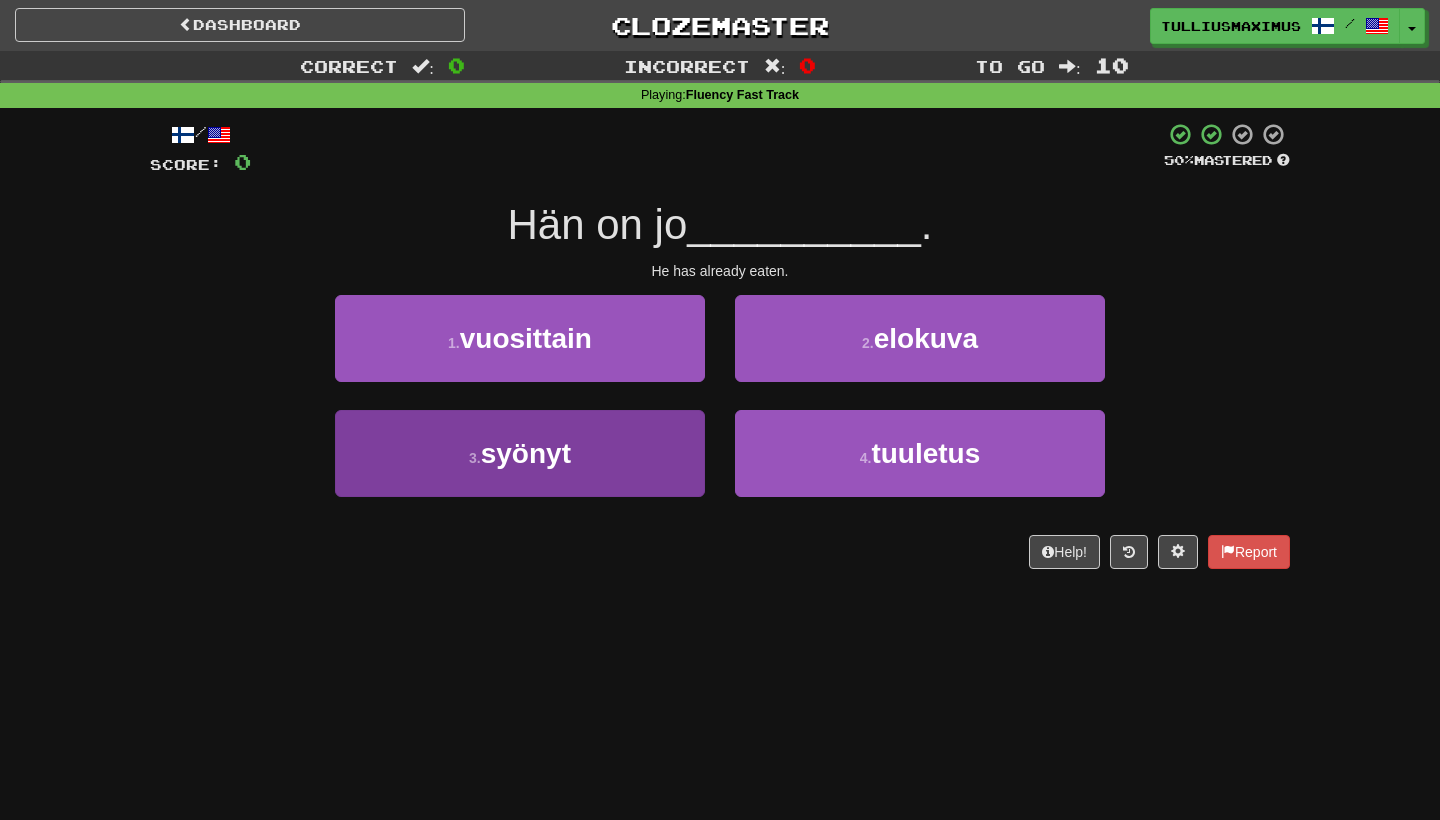 click on "3 .  syönyt" at bounding box center [520, 453] 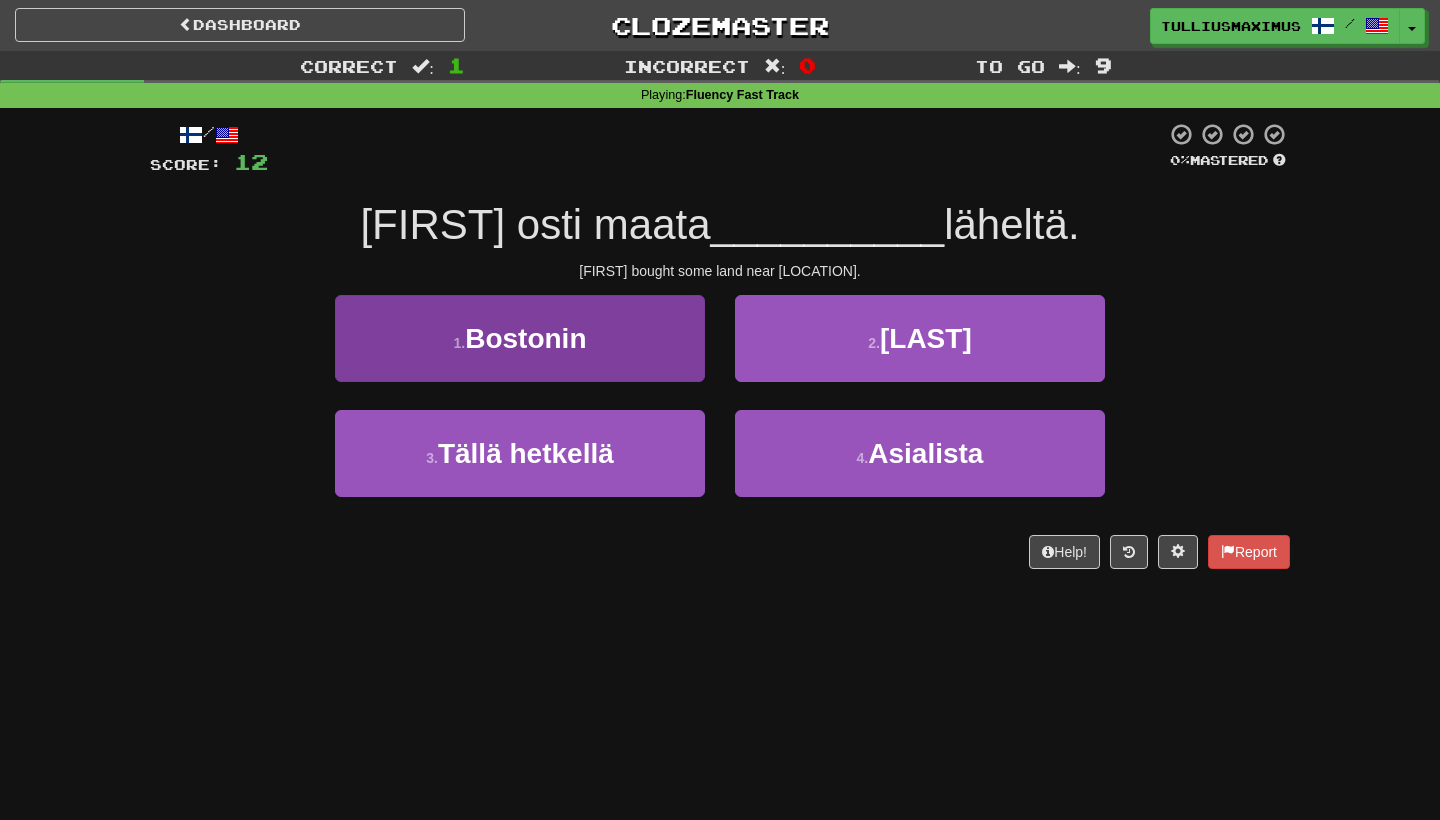 click on "[LOCATION]n" at bounding box center (520, 338) 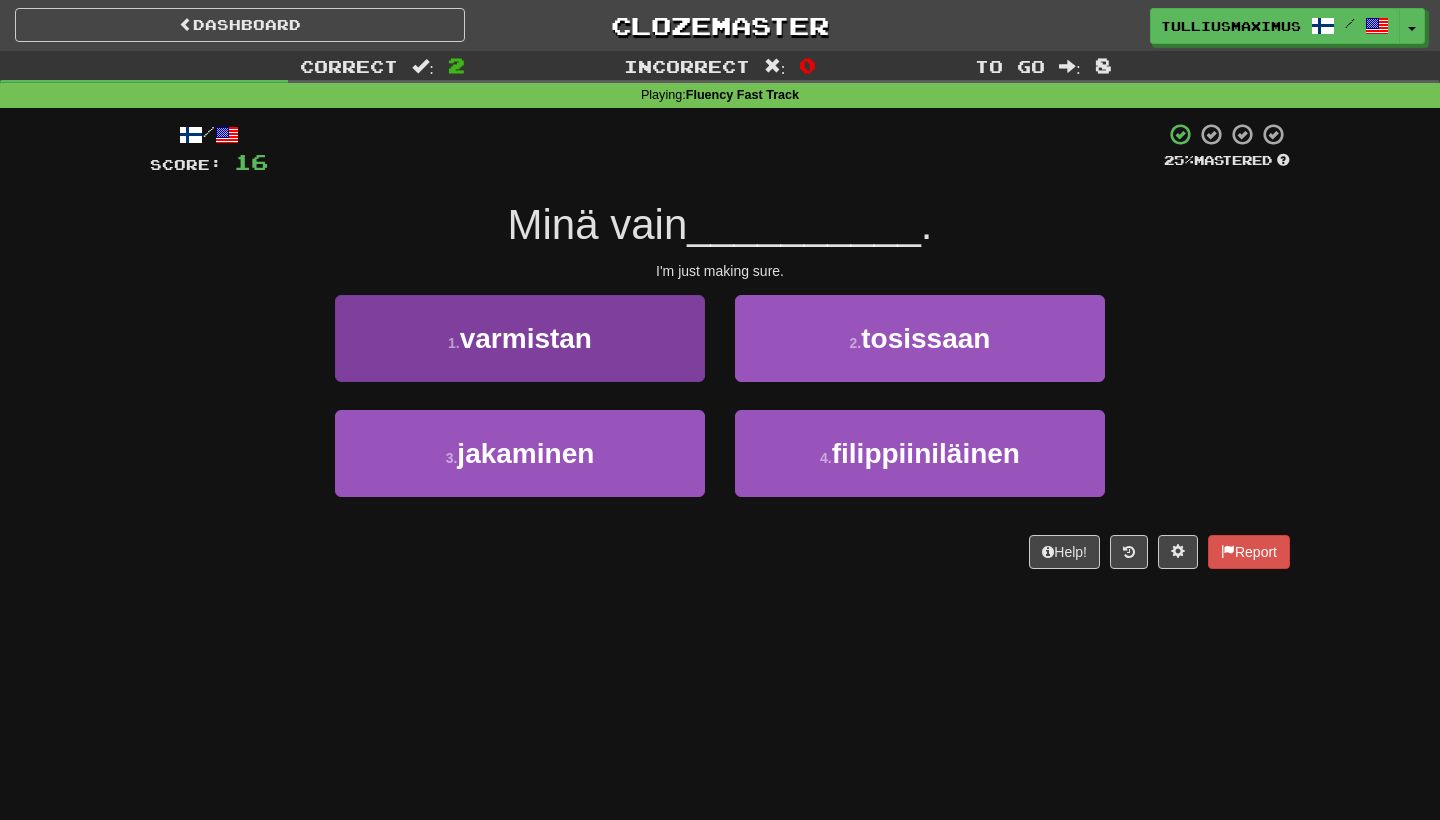 click on "1 .  varmistan" at bounding box center (520, 338) 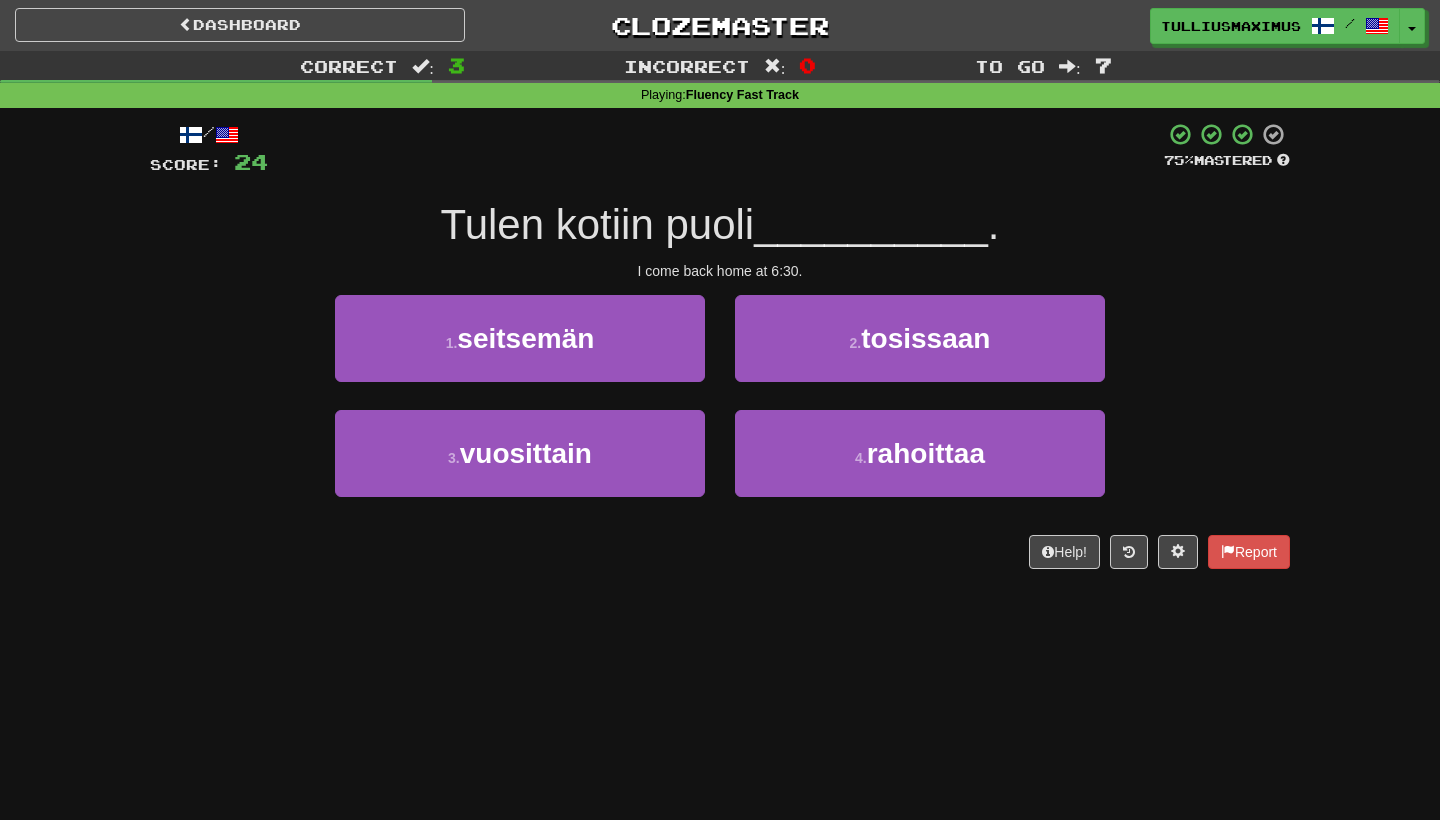 click on "1 .  seitsemän" at bounding box center [520, 338] 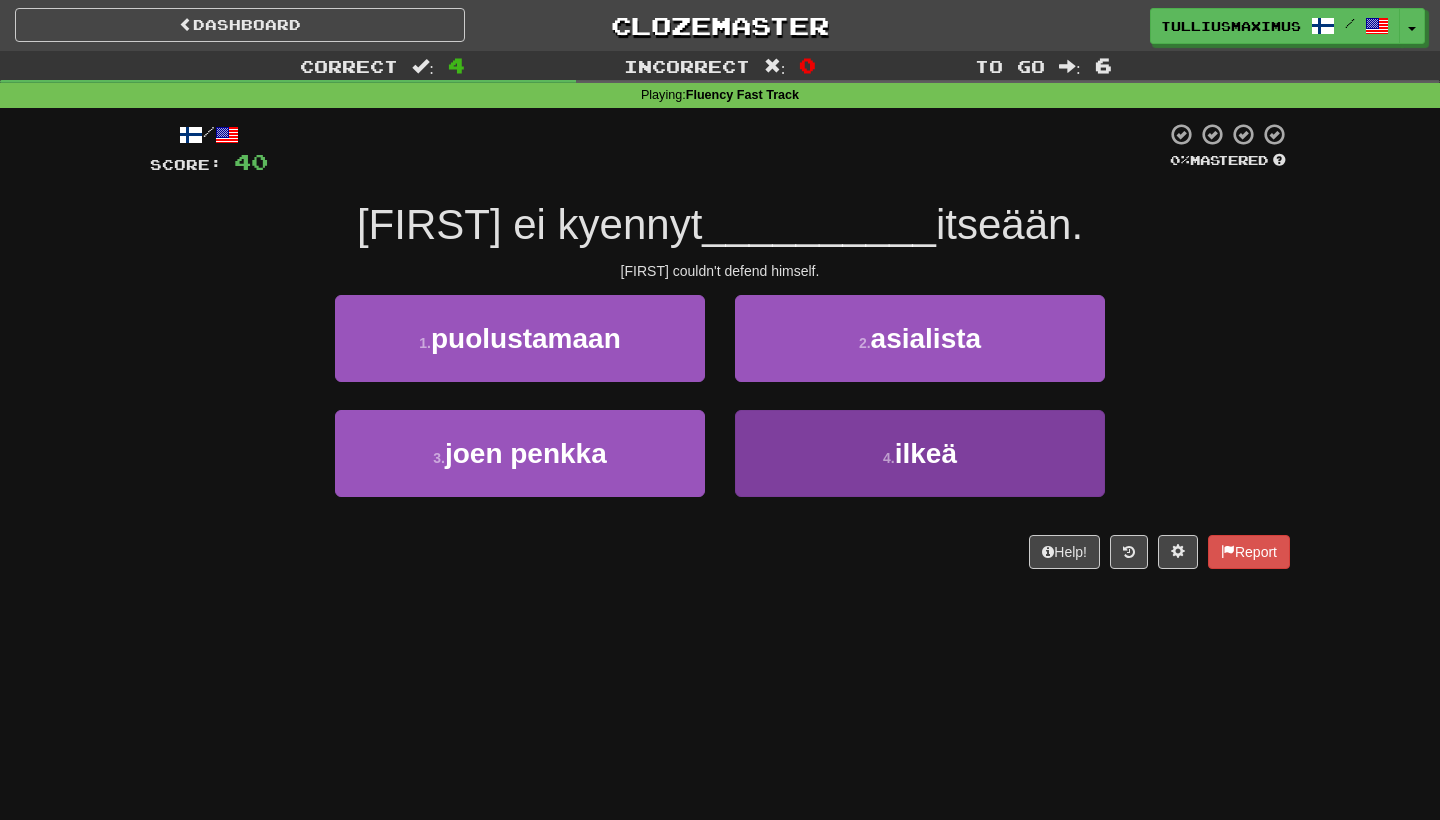 click on "4 .  ilkeä" at bounding box center (920, 453) 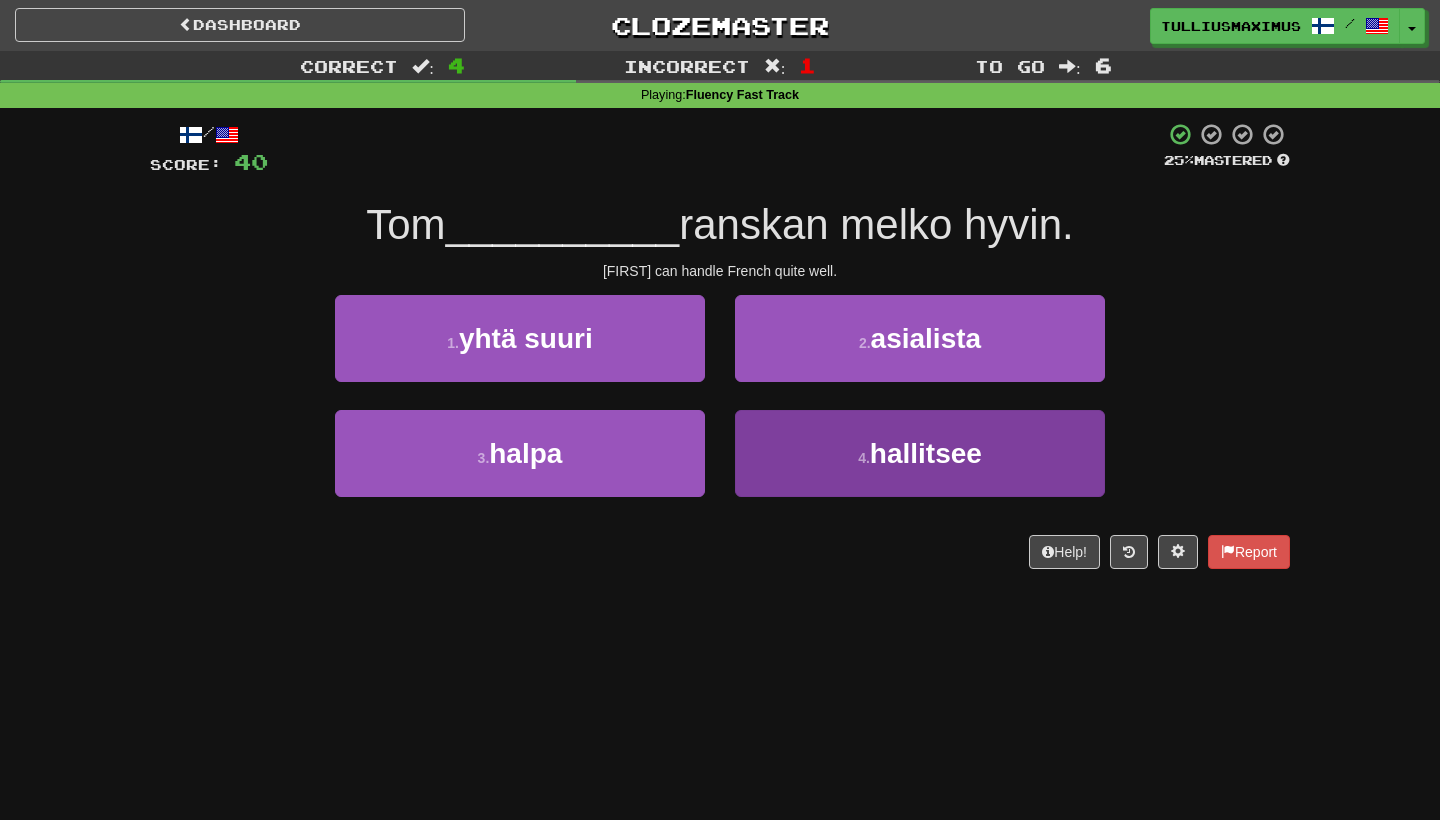 click on "4 .  hallitsee" at bounding box center (920, 453) 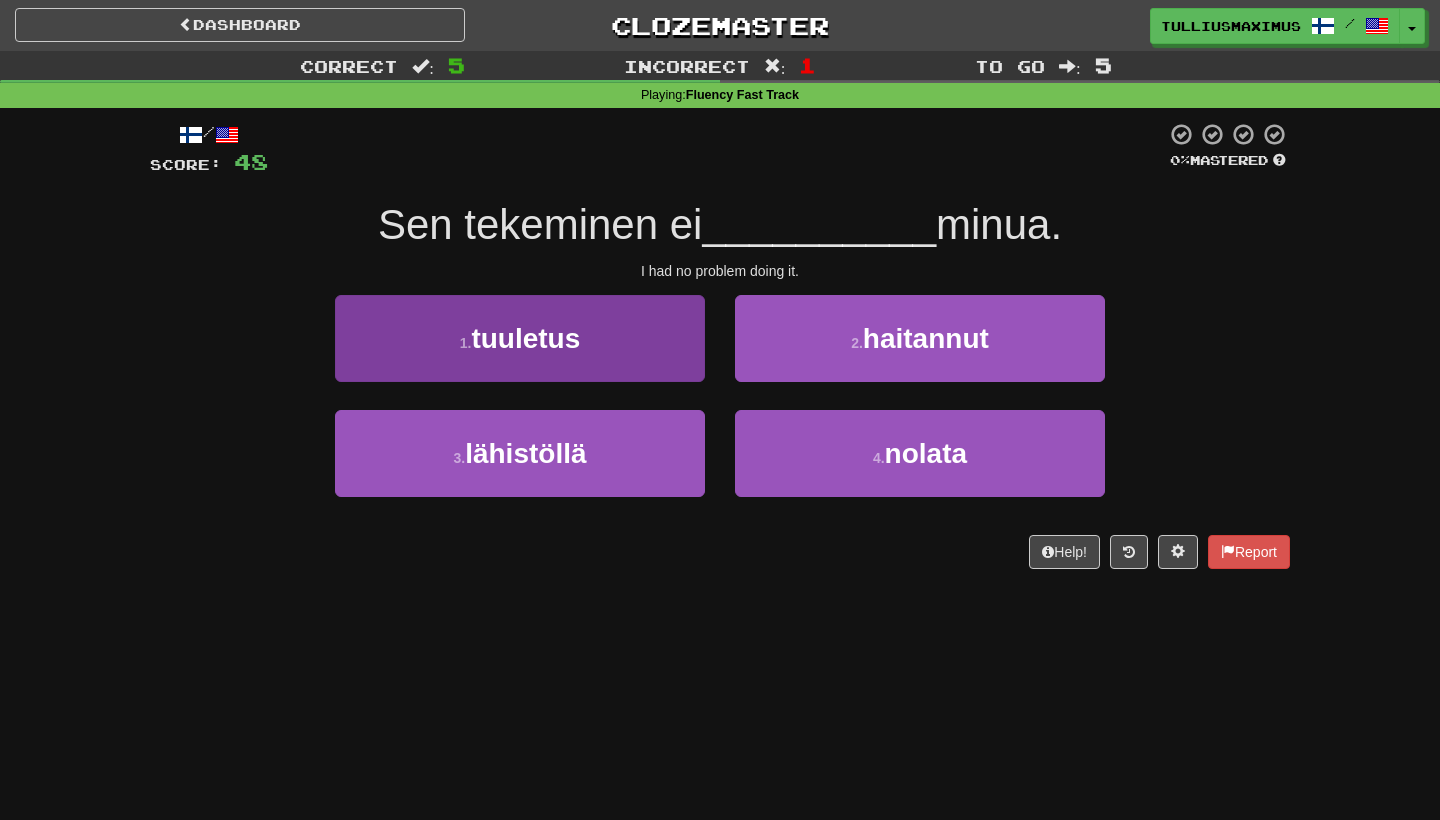 click on "1 .  tuuletus" at bounding box center (520, 338) 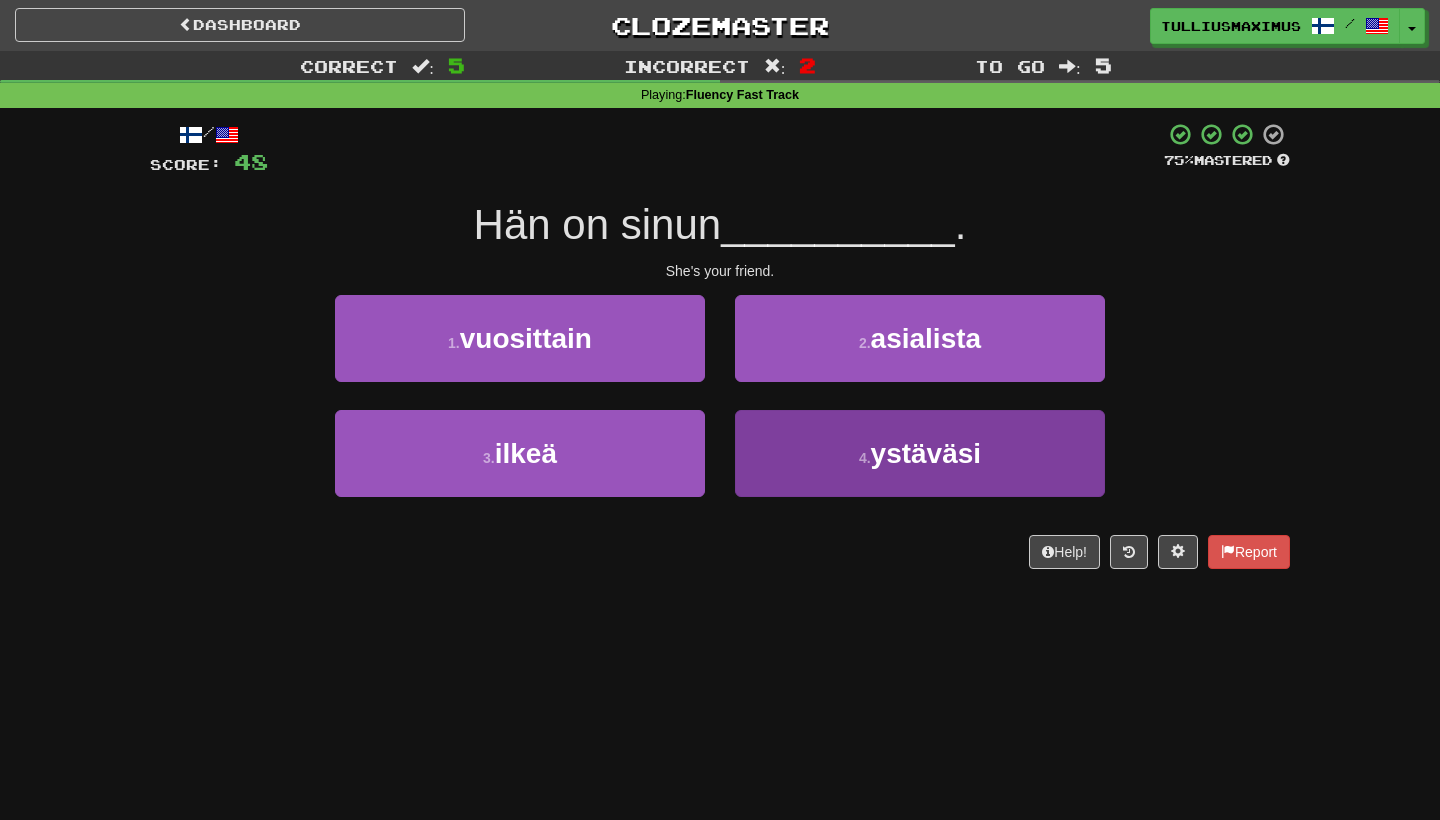 click on "4 .  ystäväsi" at bounding box center (920, 453) 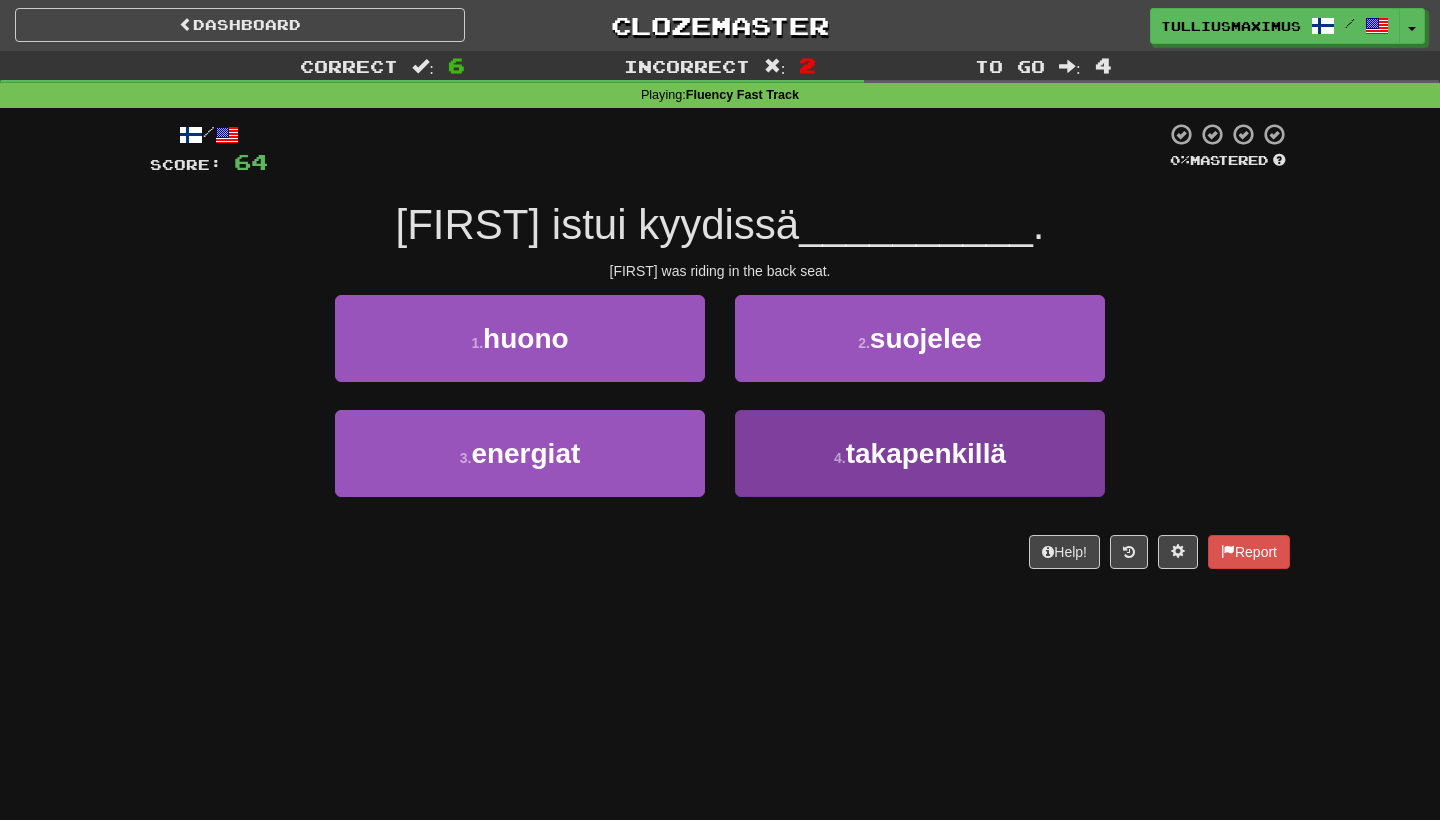click on "4 .  takapenkillä" at bounding box center [920, 453] 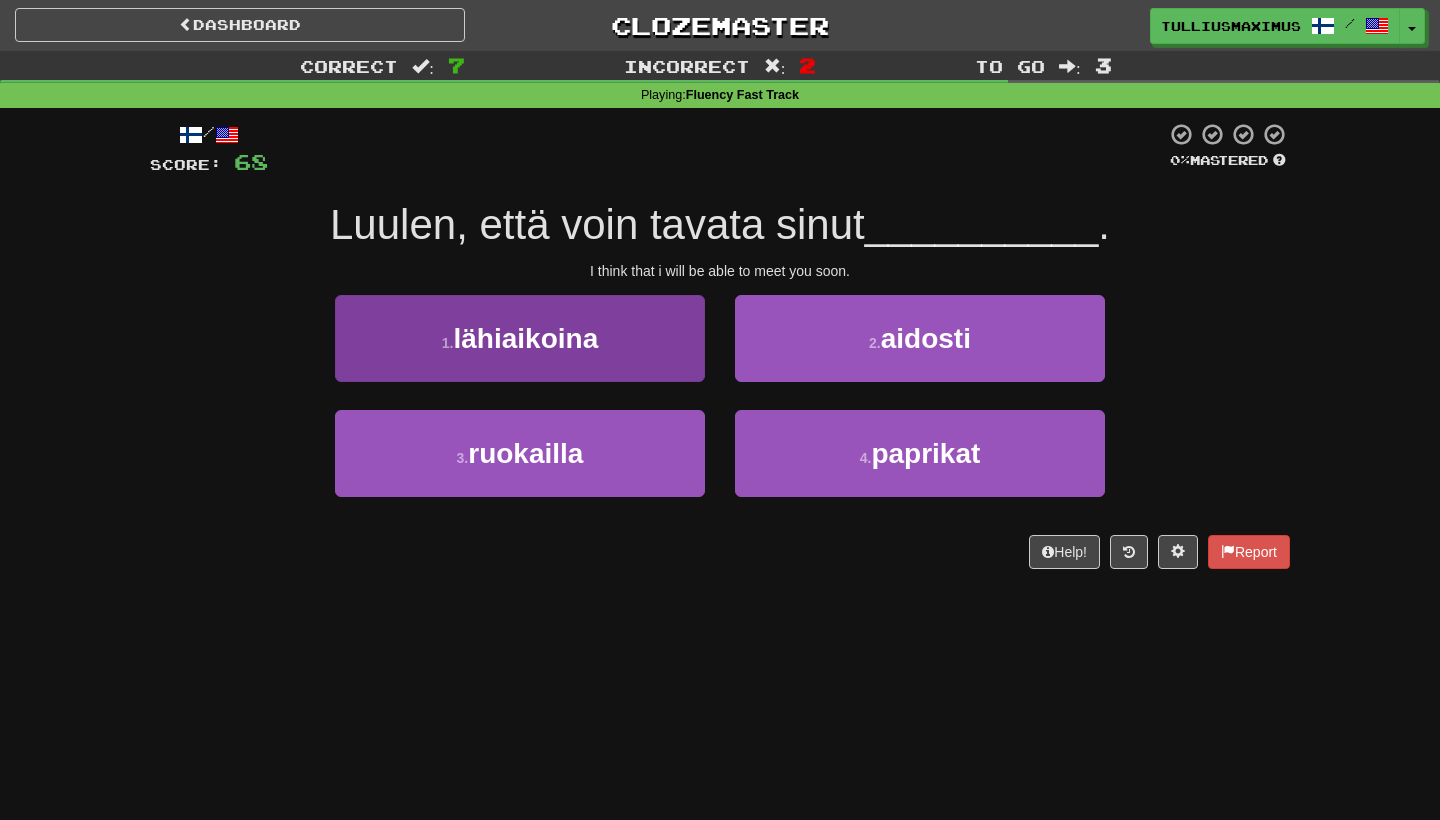 click on "1 .  lähiaikoina" at bounding box center [520, 338] 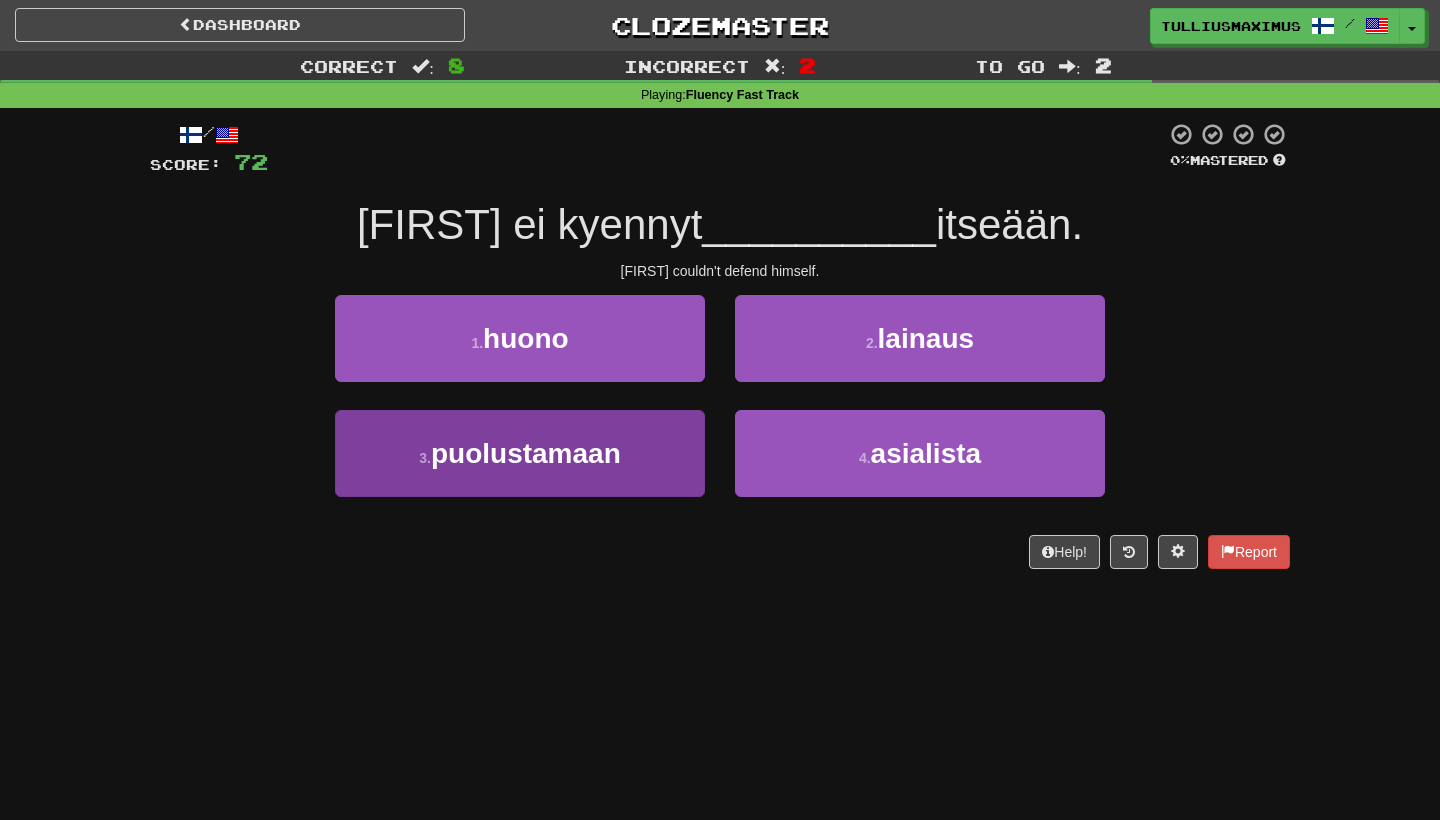 click on "3 .  puolustamaan" at bounding box center (520, 453) 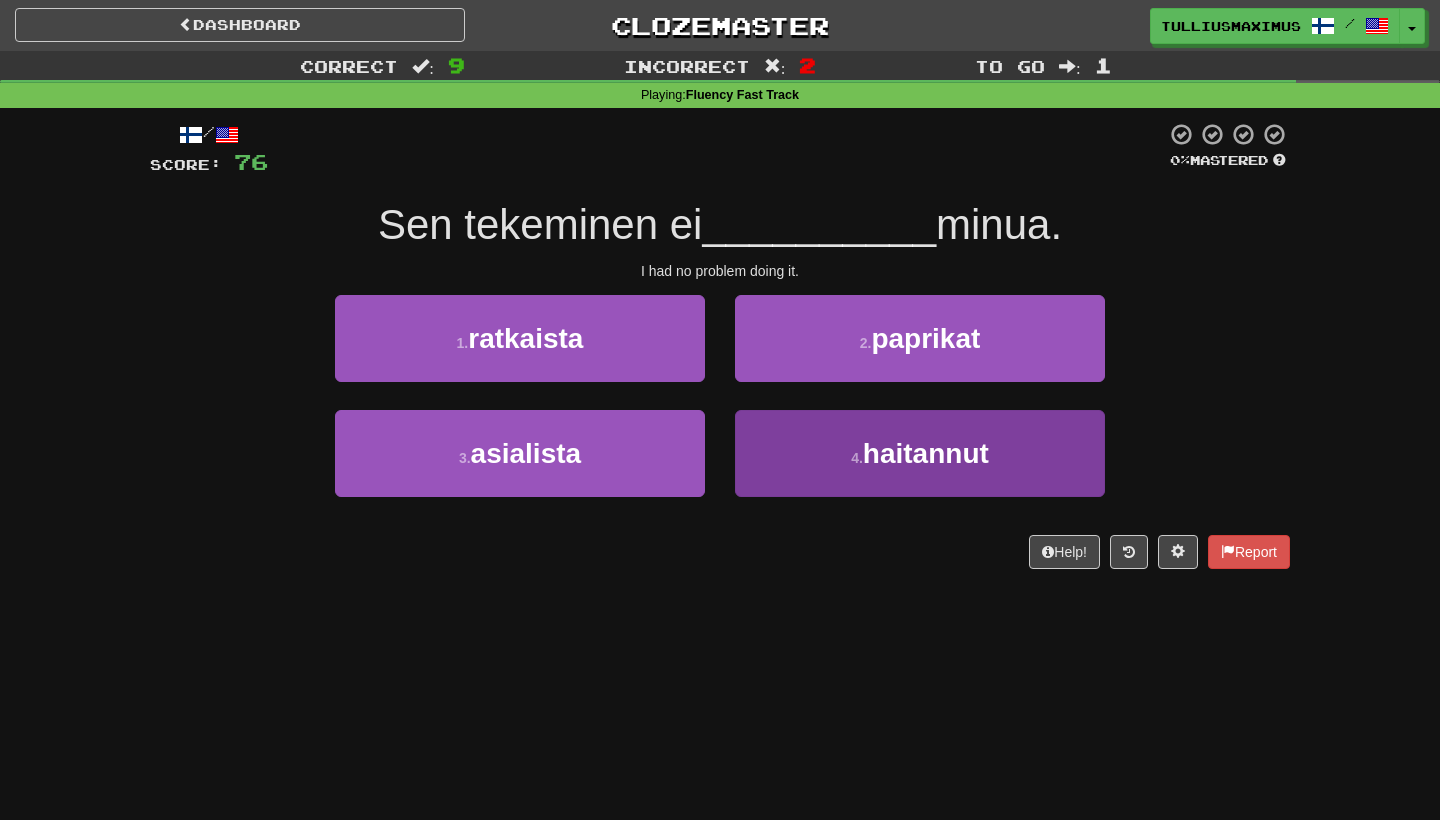 click on "4 .  haitannut" at bounding box center (920, 453) 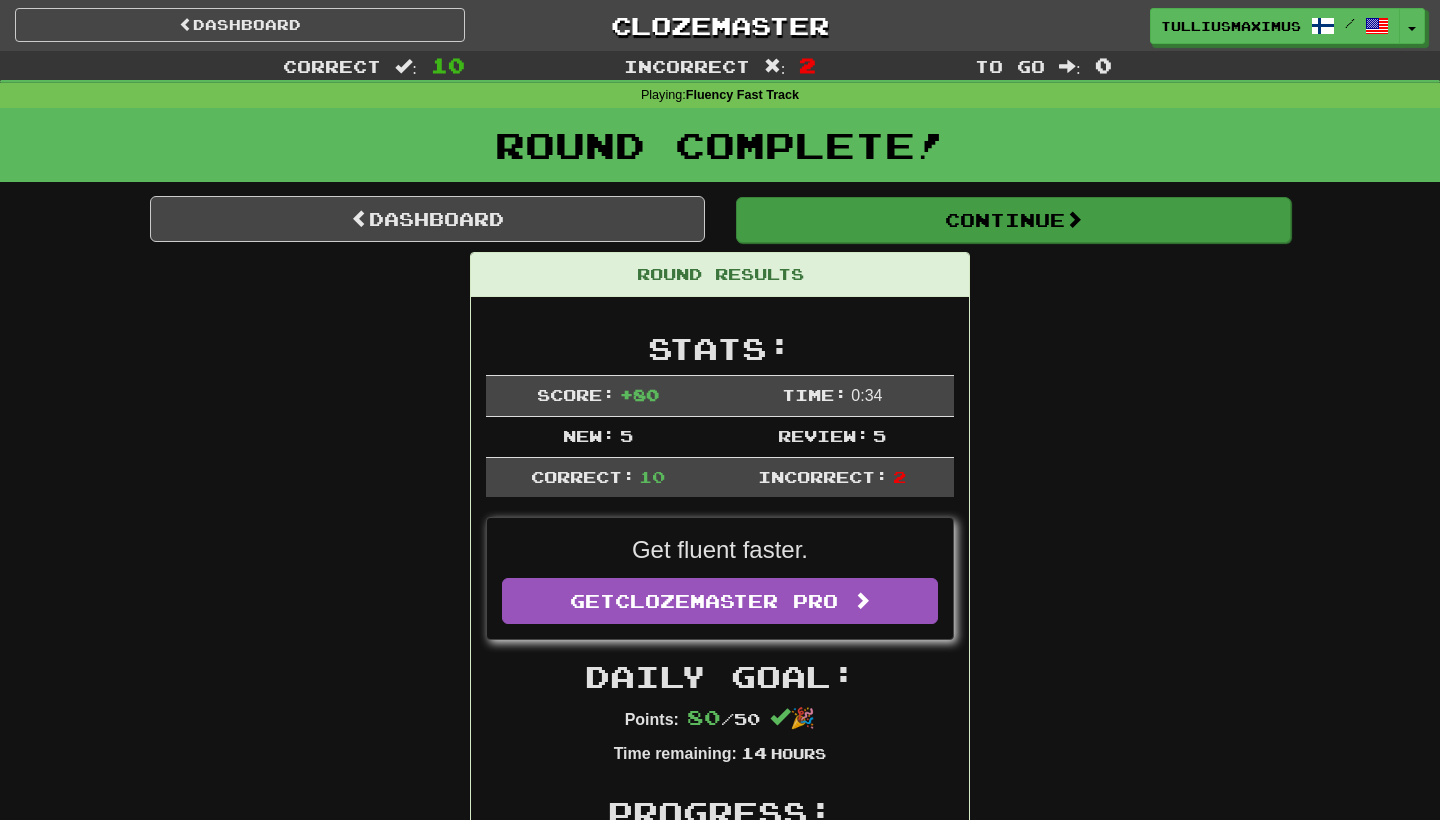 click on "Continue" at bounding box center [1013, 220] 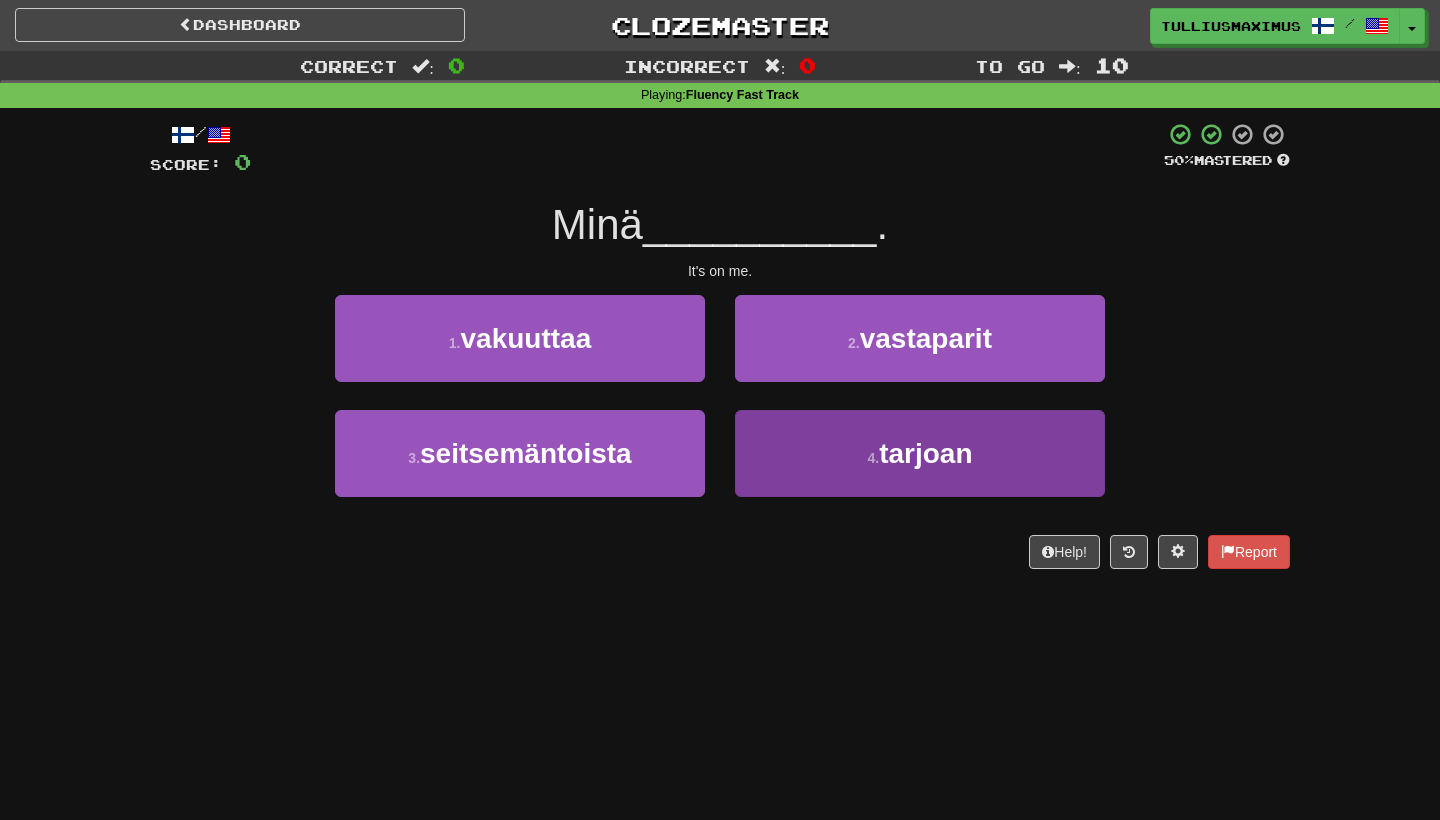 click on "4 .  tarjoan" at bounding box center [920, 453] 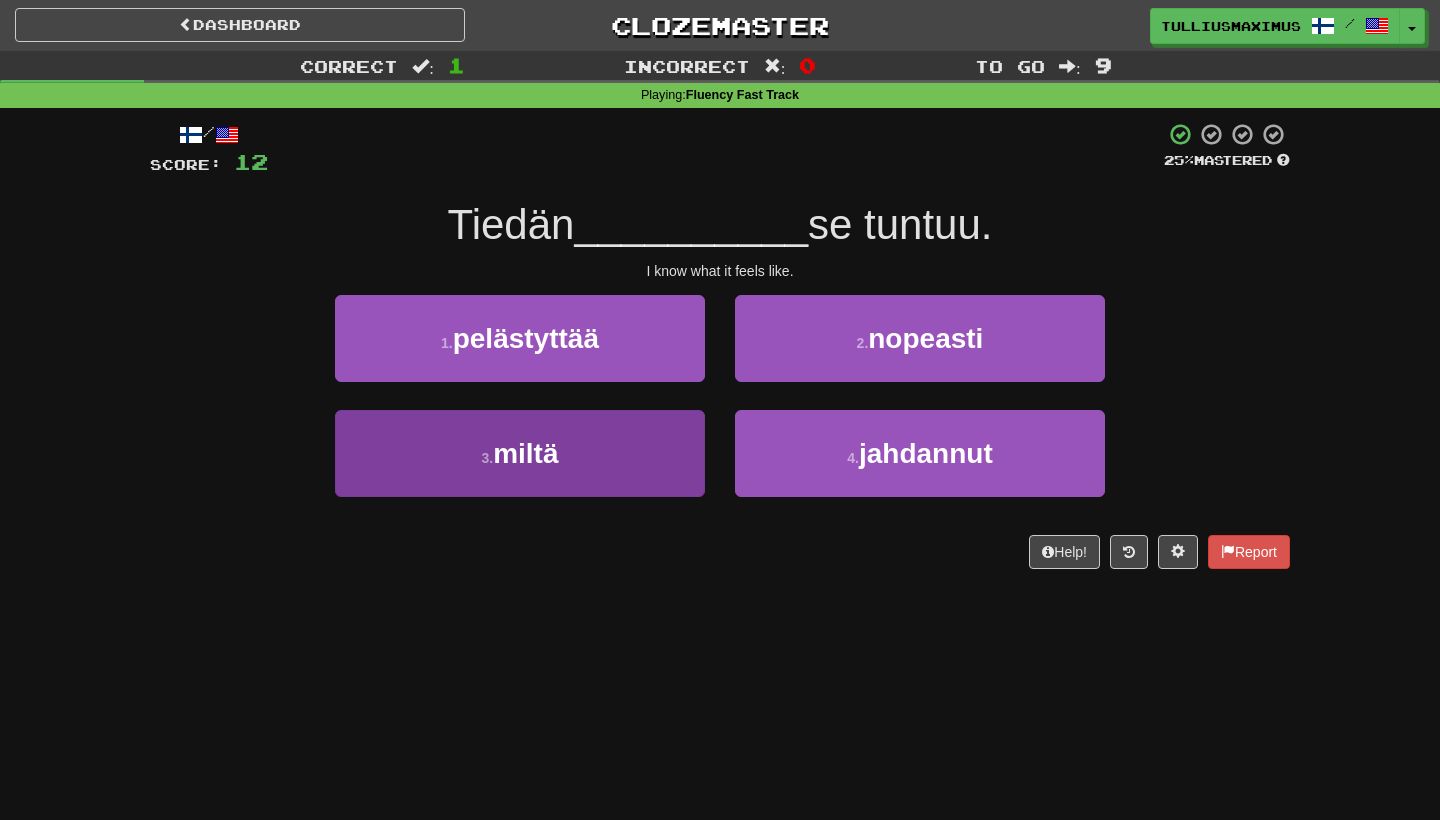 click on "3 .  miltä" at bounding box center [520, 453] 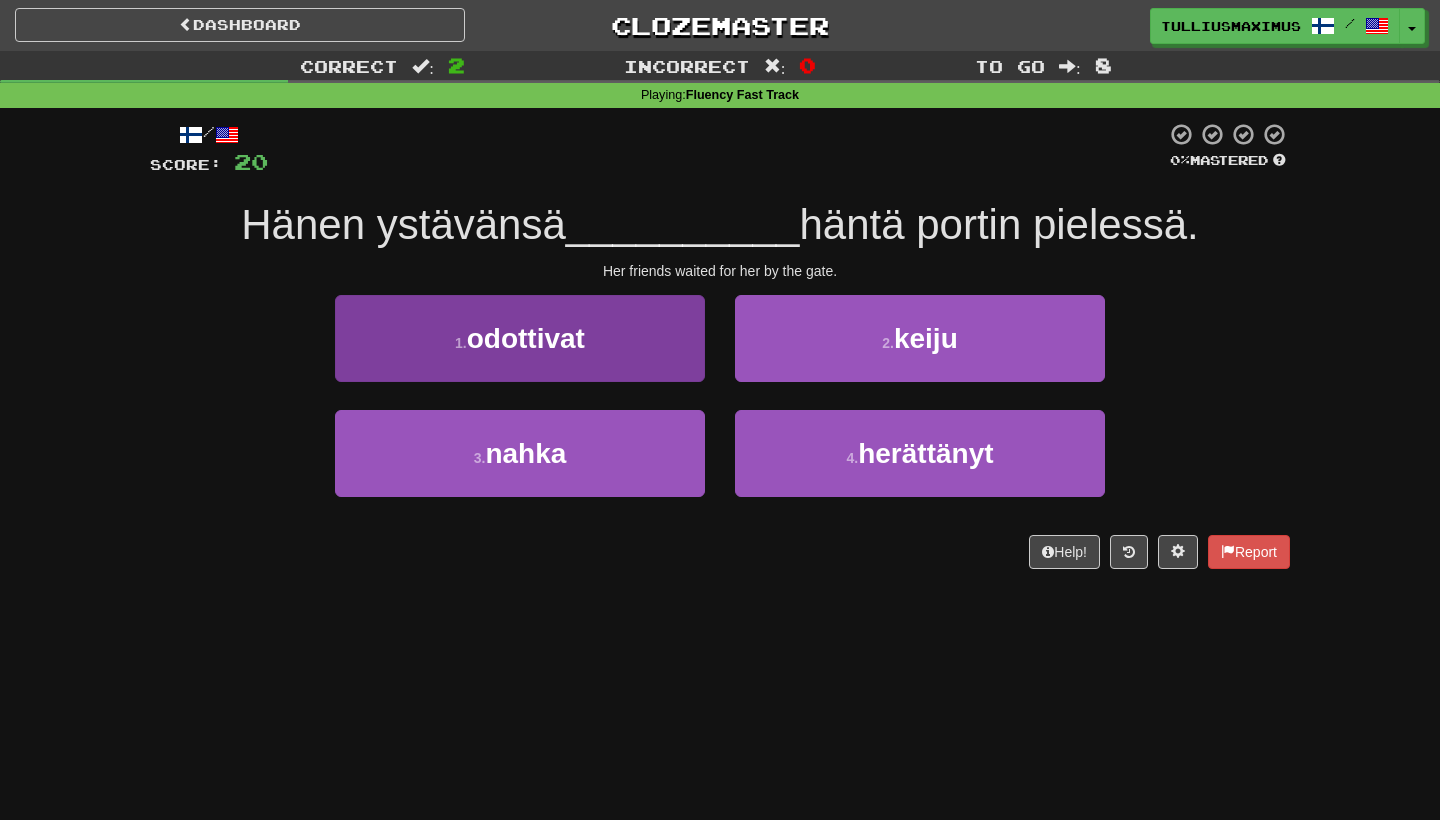 click on "1 .  odottivat" at bounding box center (520, 338) 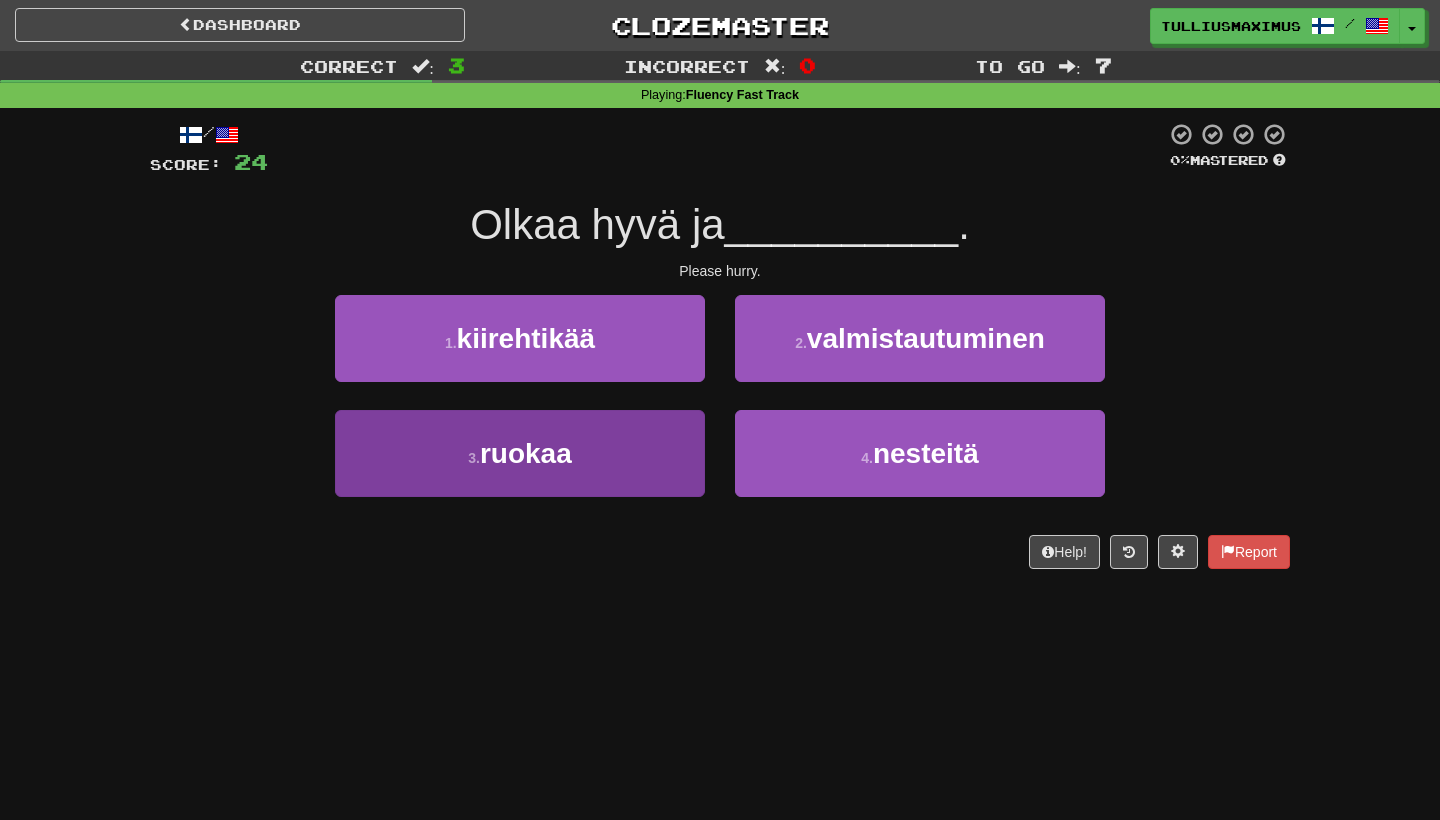 click on "3 .  ruokaa" at bounding box center (520, 453) 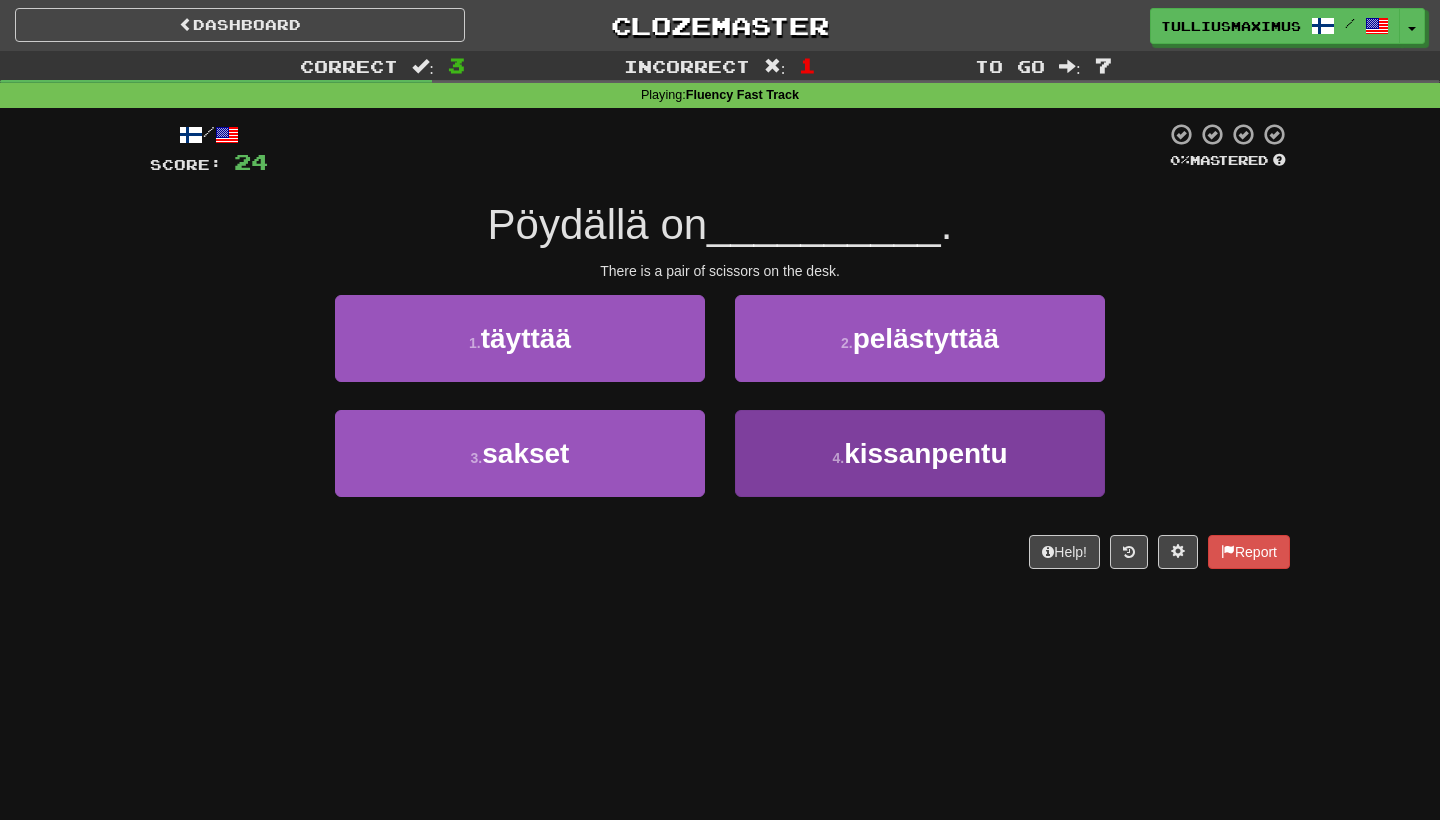 click on "4 .  kissanpentu" at bounding box center (920, 453) 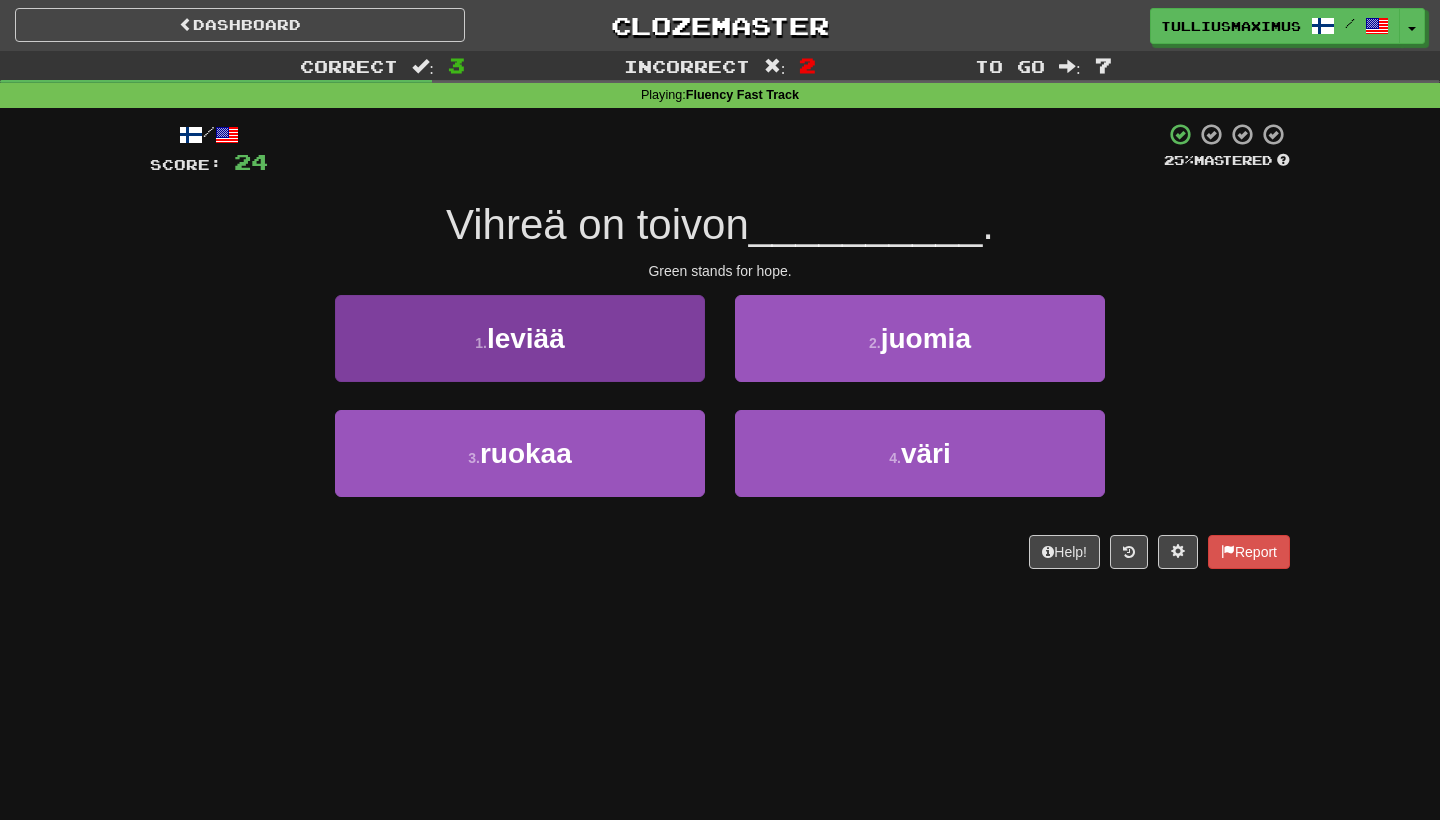 click on "1 .  leviää" at bounding box center (520, 338) 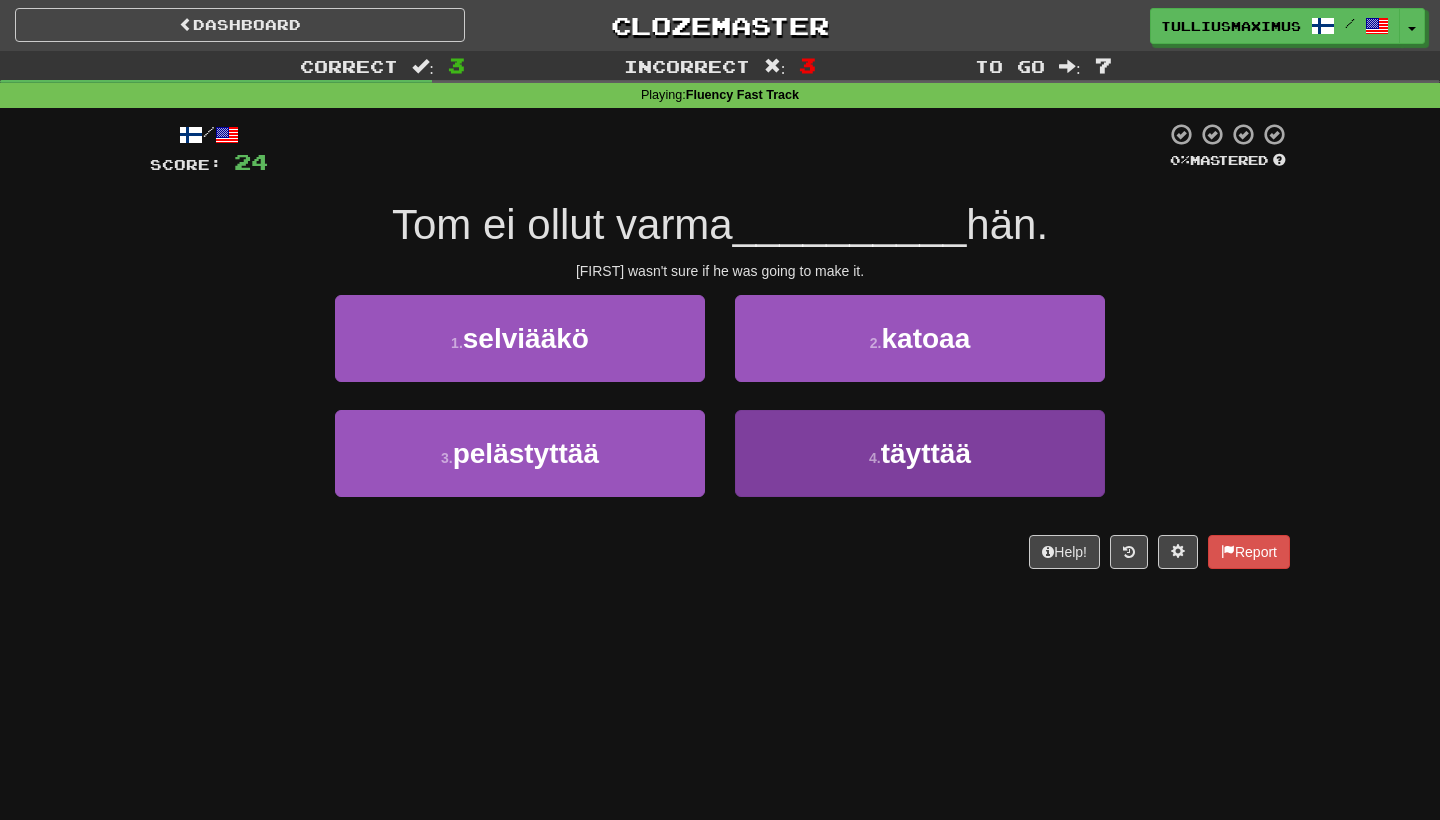 click on "4 .  täyttää" at bounding box center (920, 453) 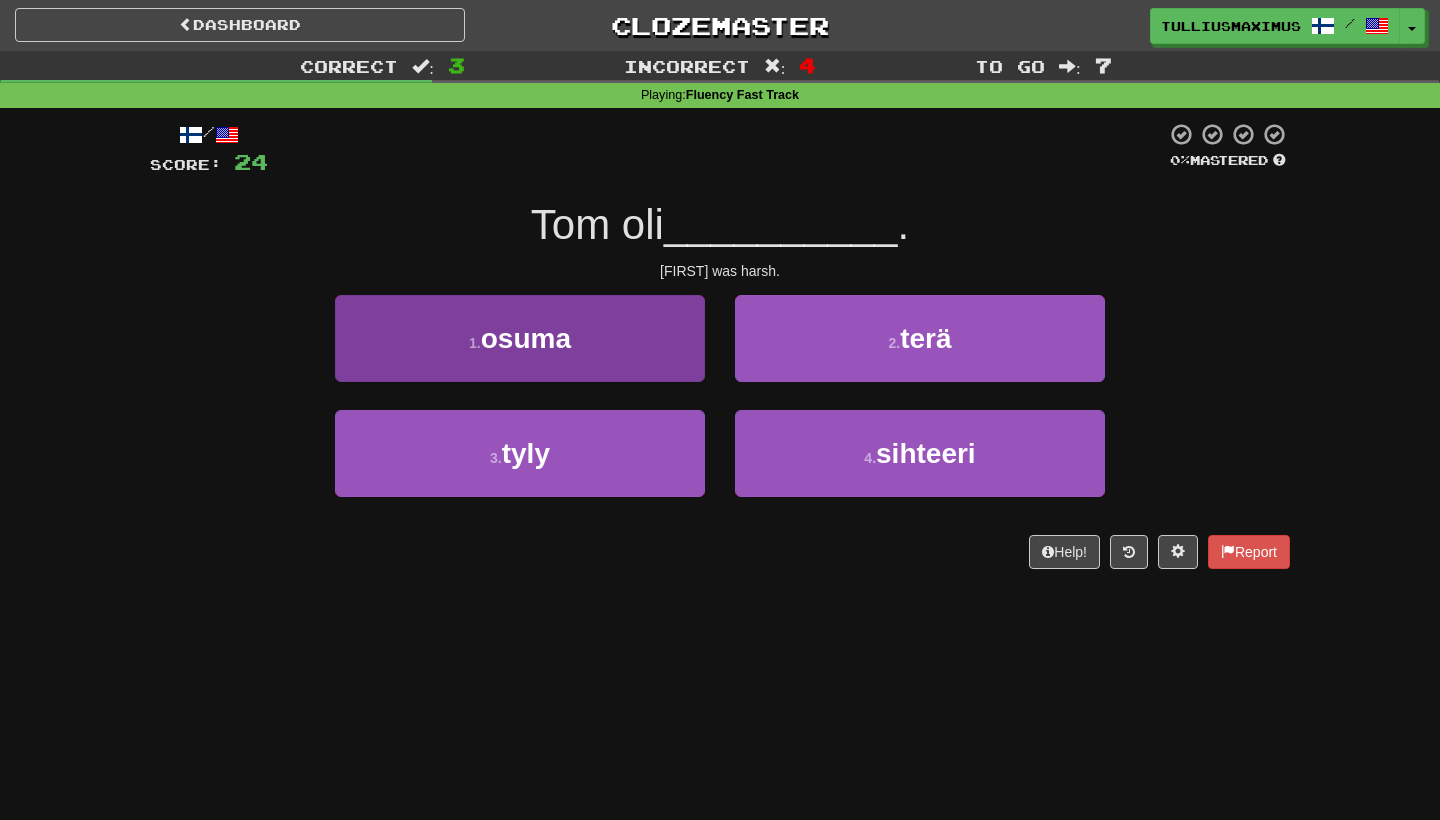 click on "1 .  osuma" at bounding box center [520, 338] 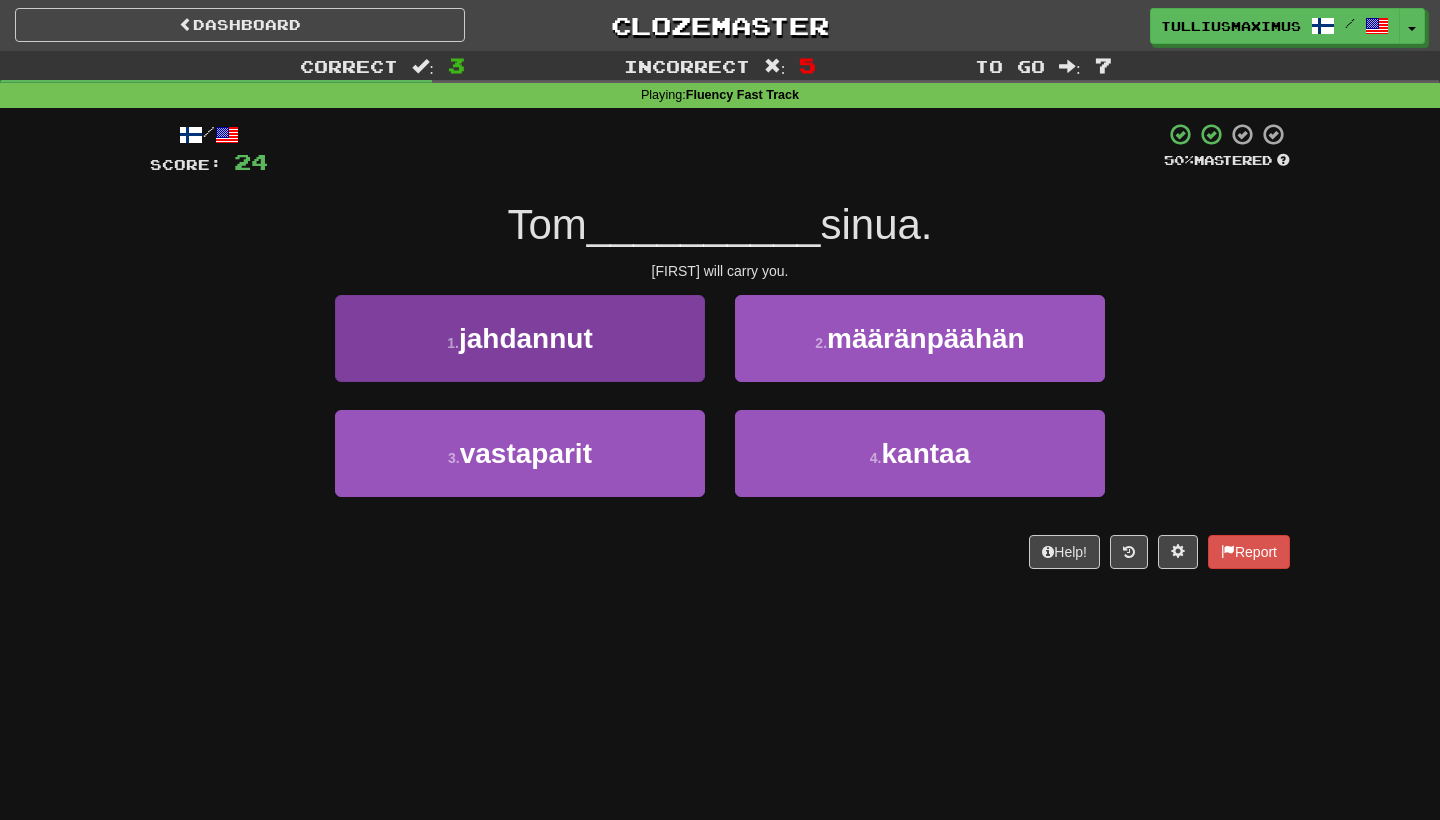 click on "1 .  jahdannut" at bounding box center (520, 338) 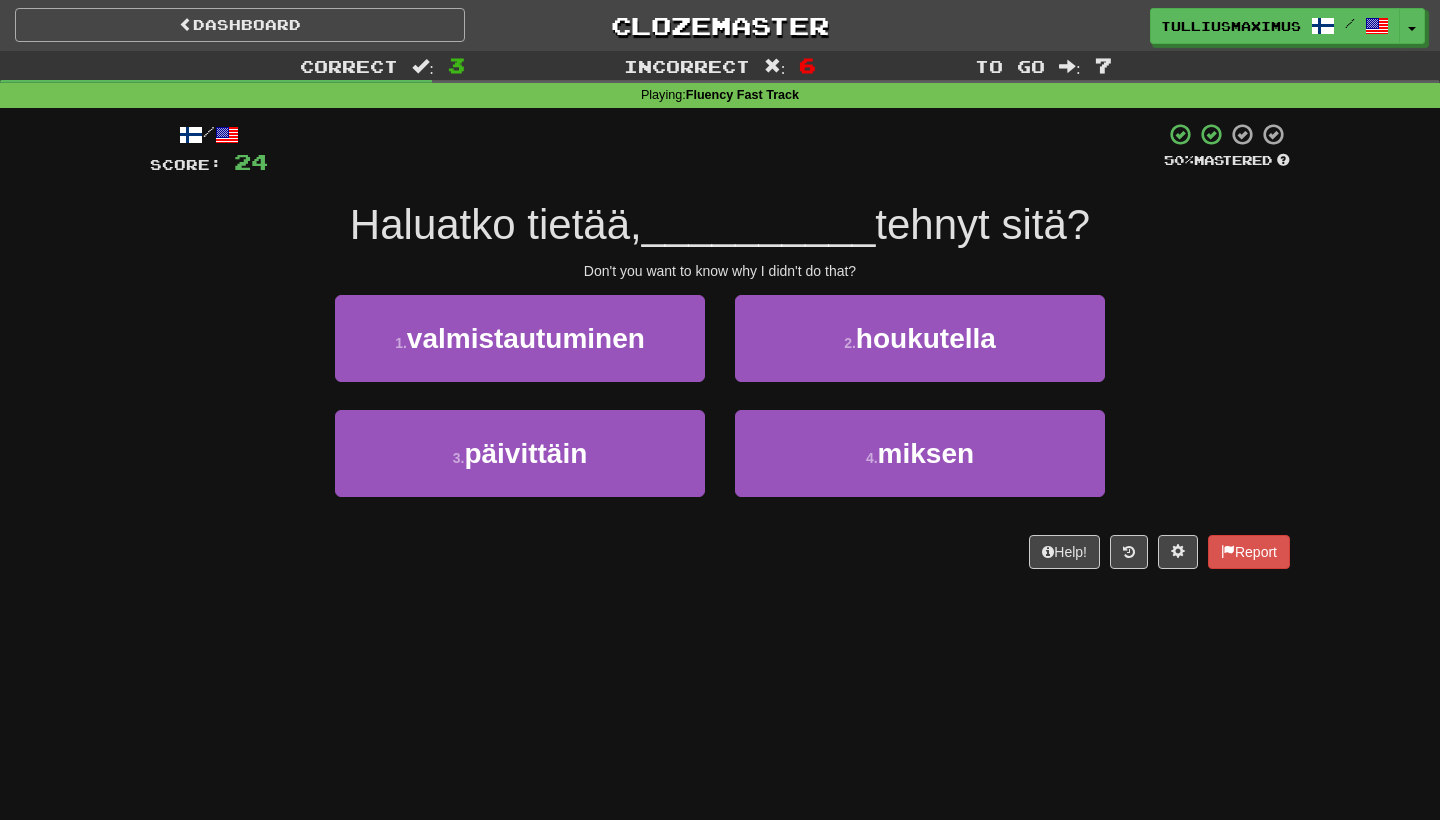 click on "Dashboard" at bounding box center (240, 25) 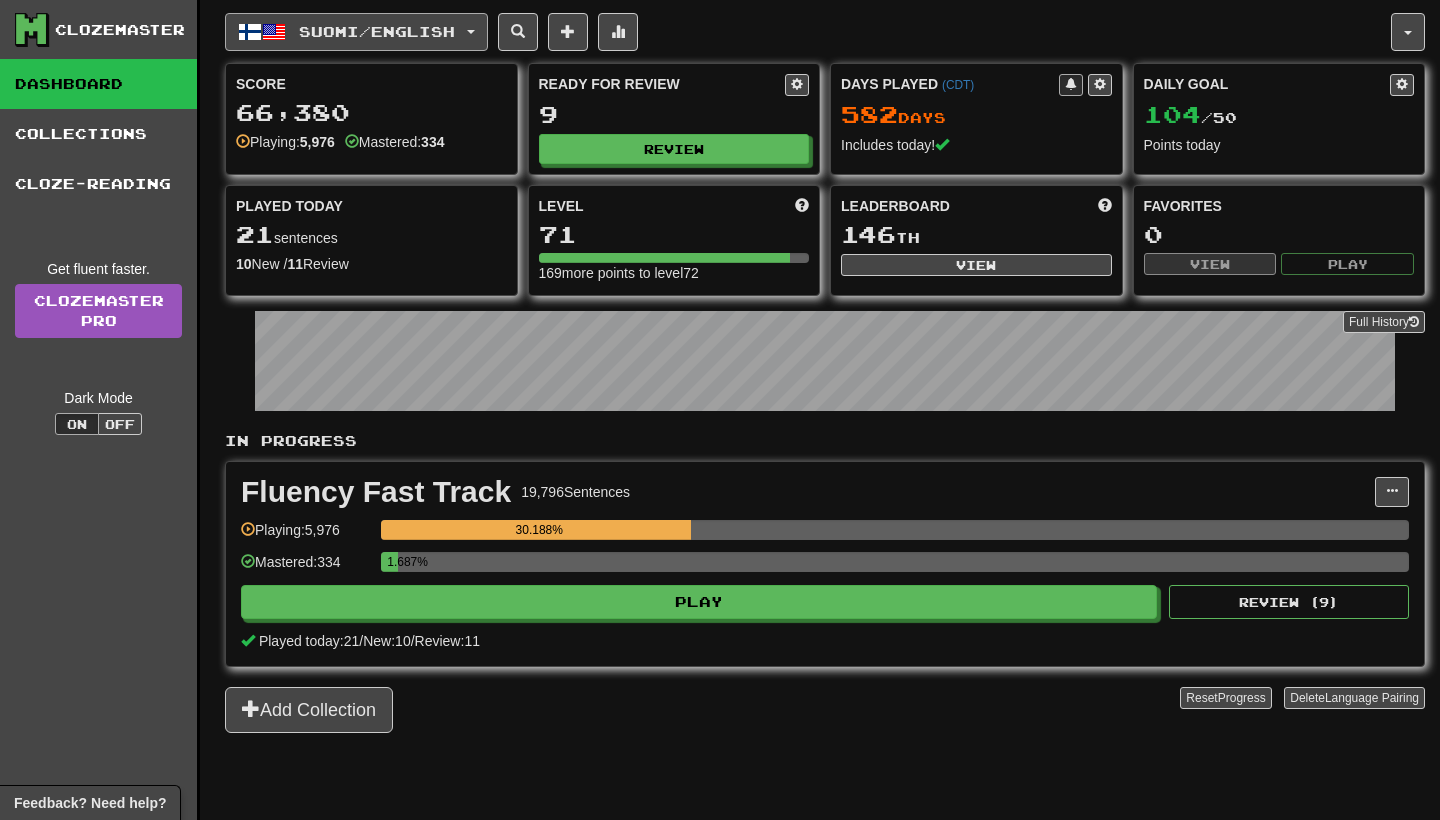scroll, scrollTop: 0, scrollLeft: 0, axis: both 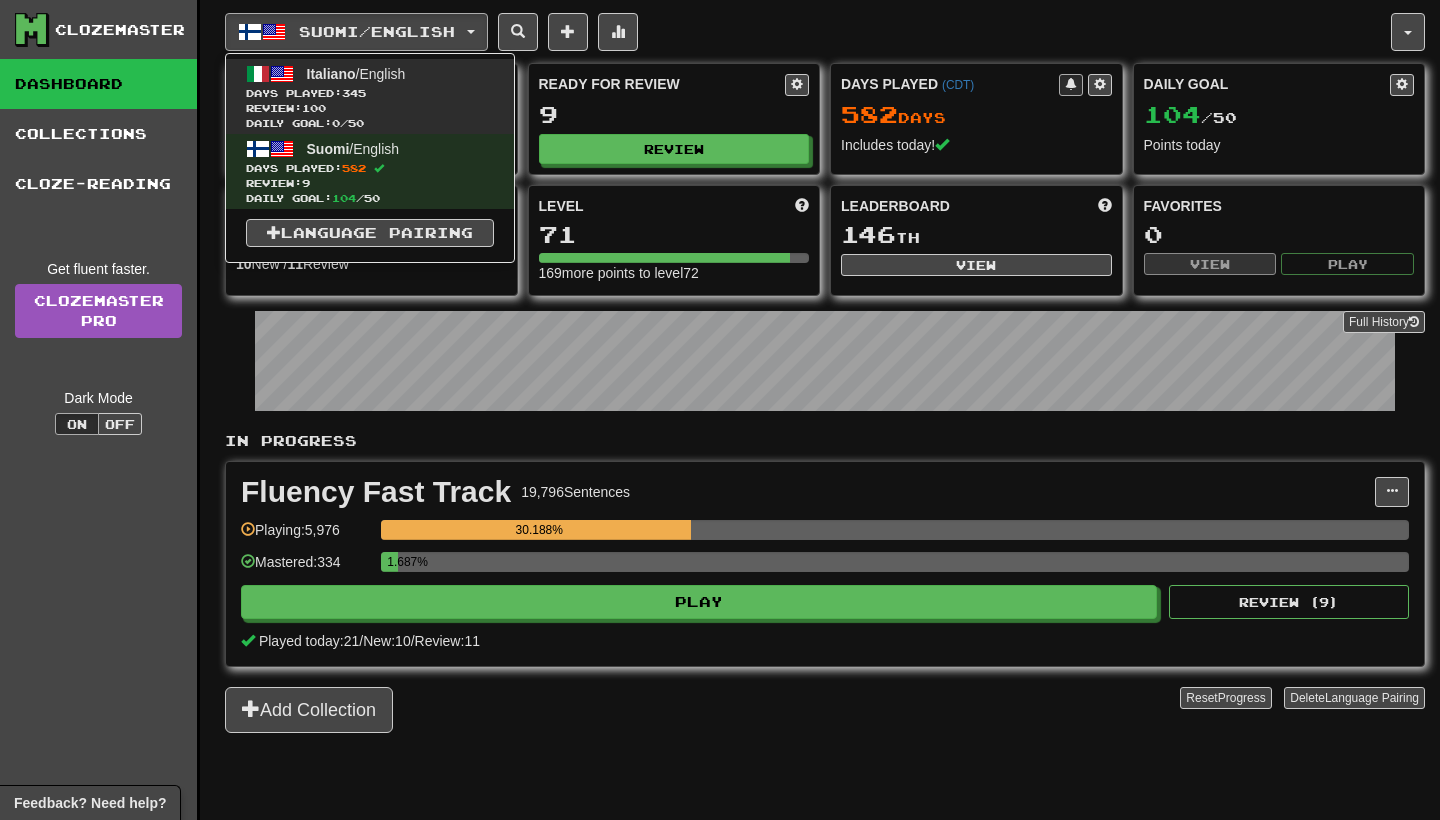 click on "Review:  100" at bounding box center [370, 108] 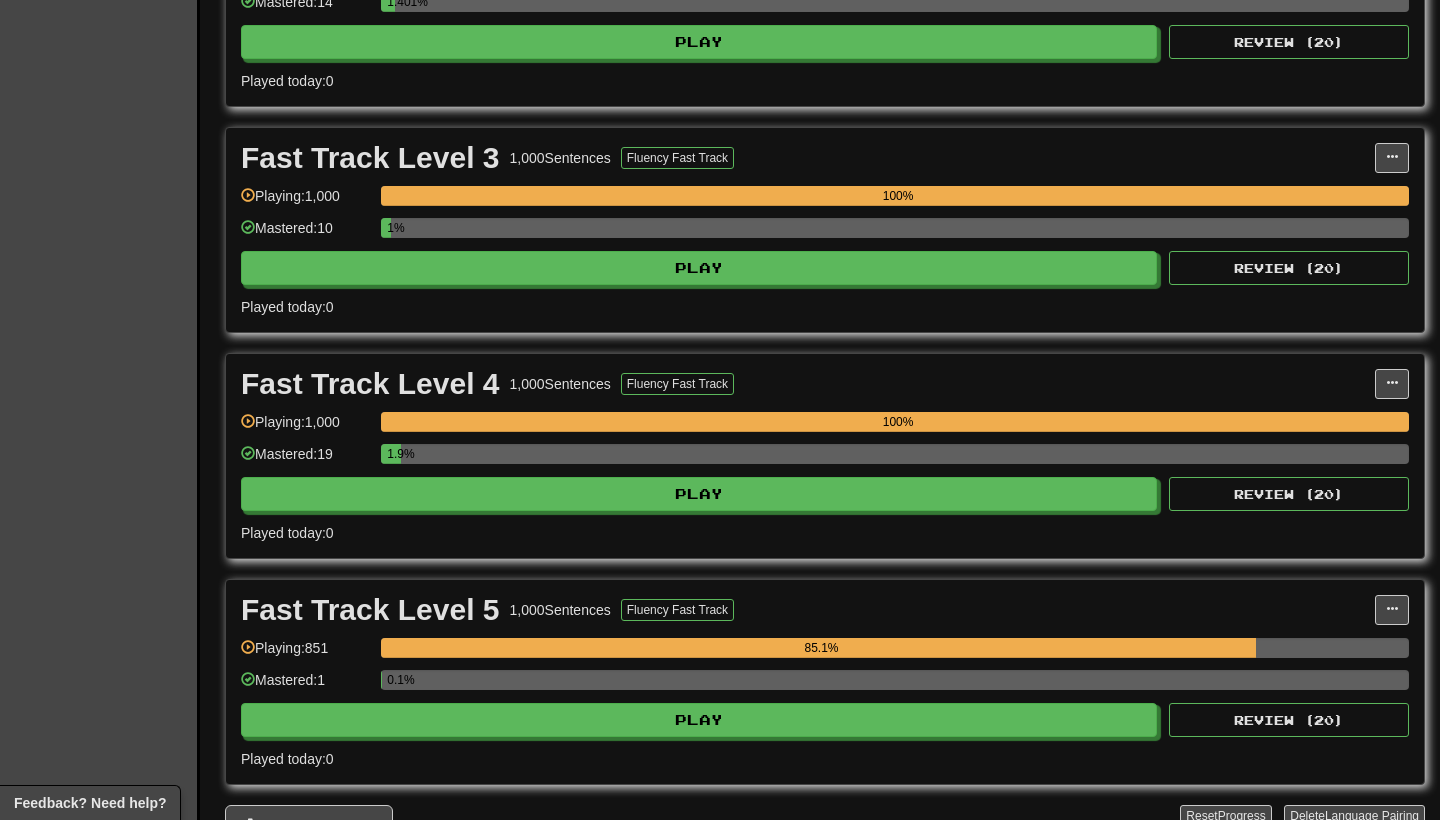 scroll, scrollTop: 960, scrollLeft: 0, axis: vertical 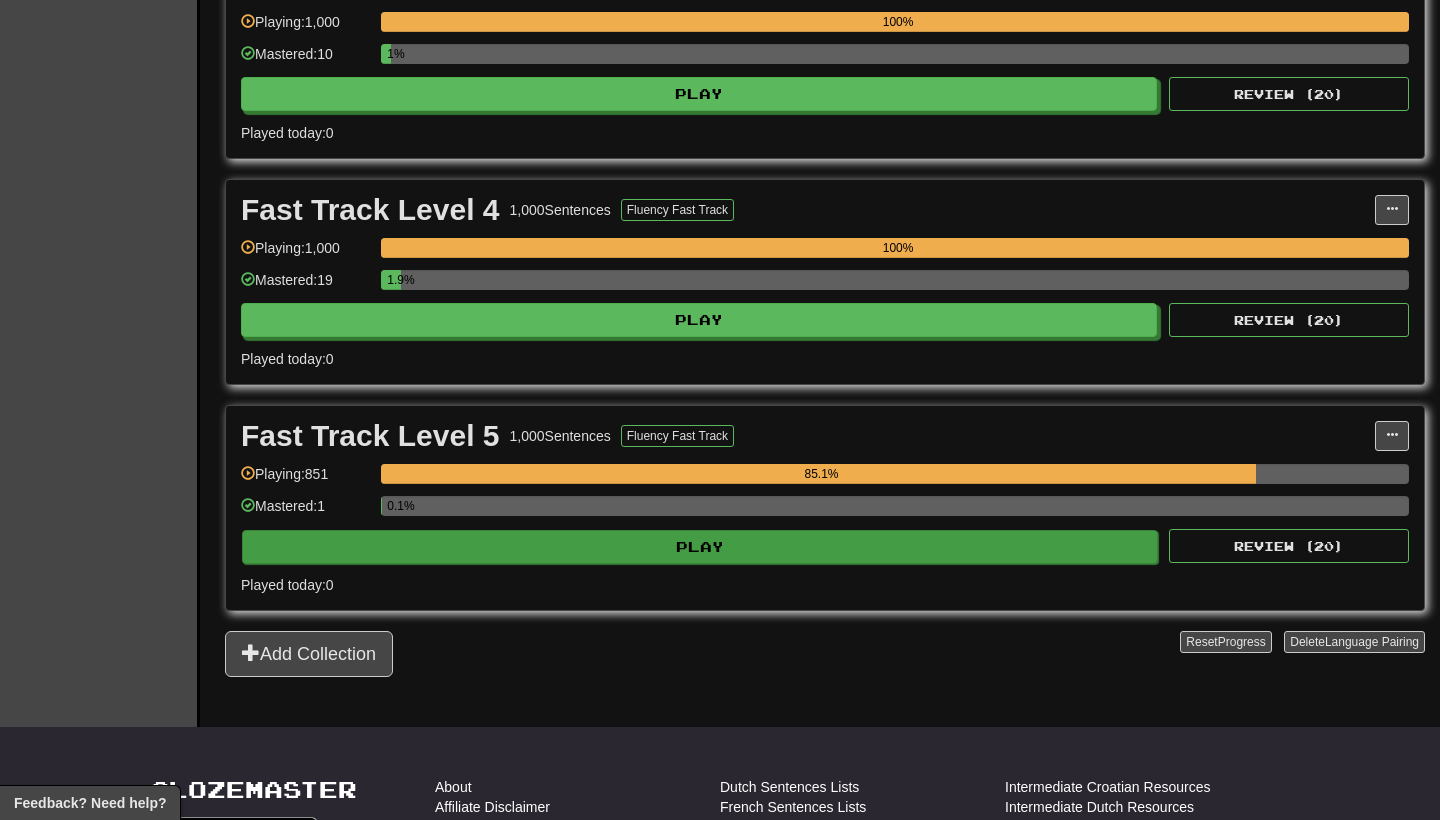 click on "Play" at bounding box center [700, 547] 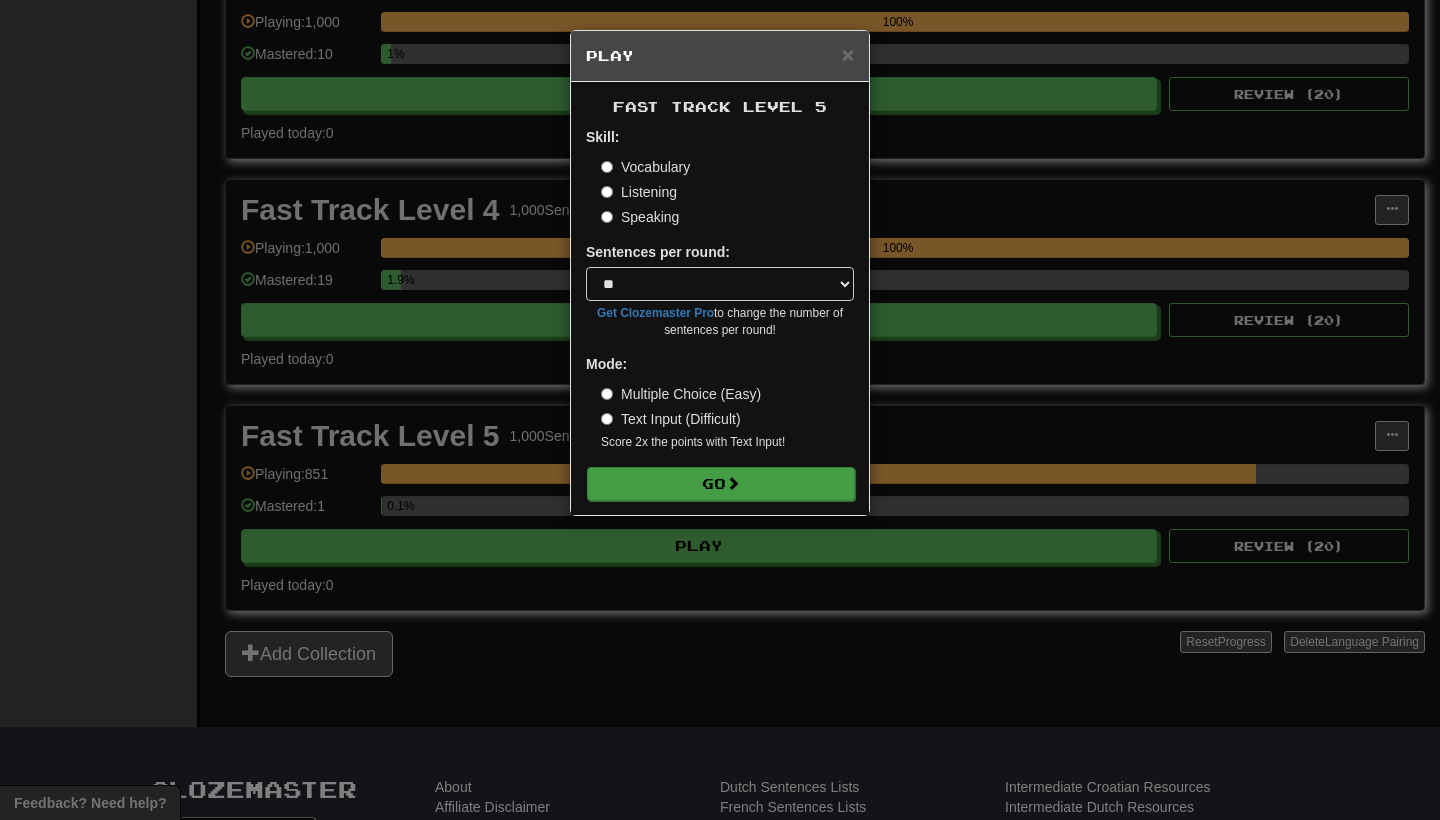 click on "Go" at bounding box center (721, 484) 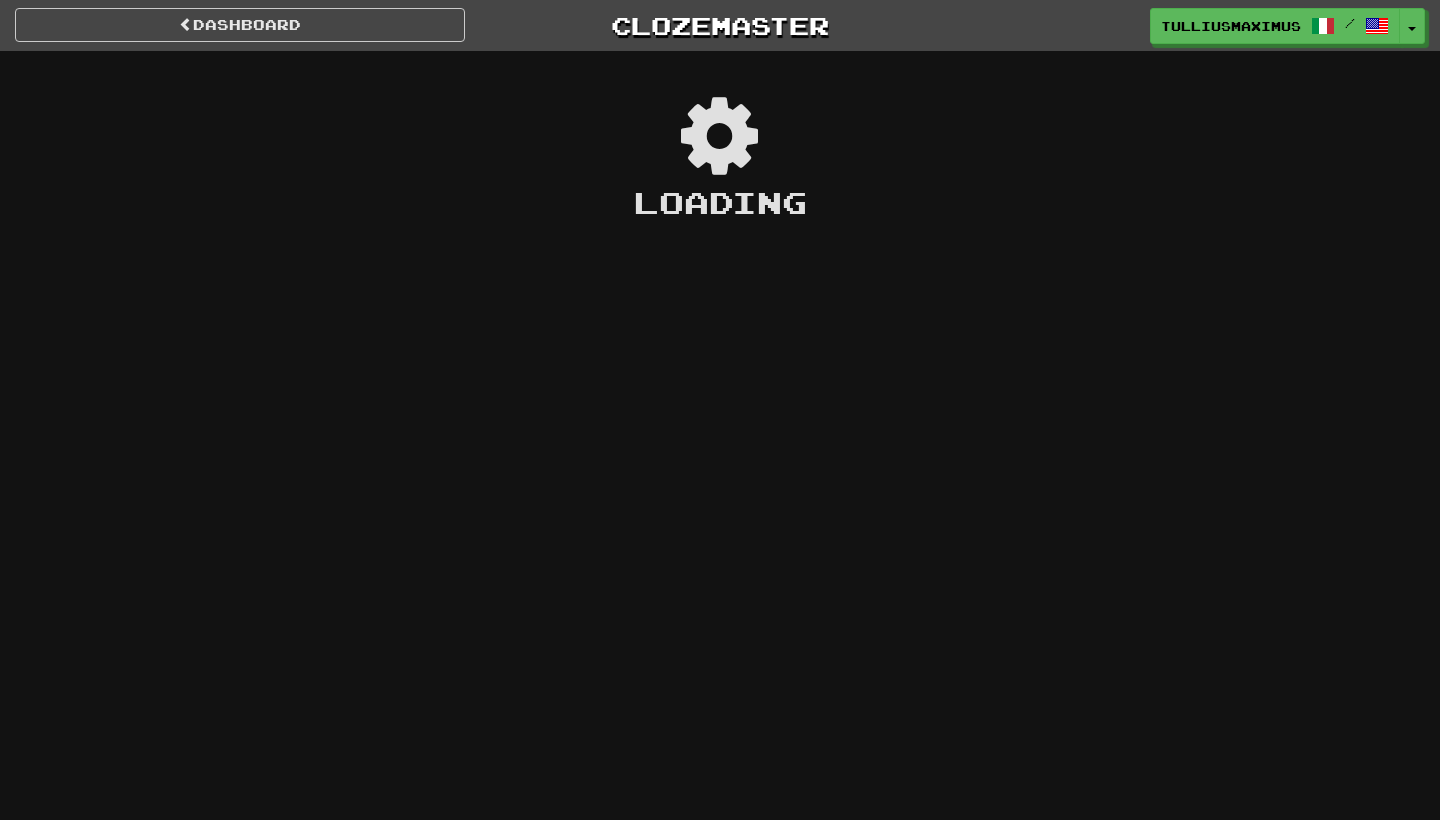 scroll, scrollTop: 0, scrollLeft: 0, axis: both 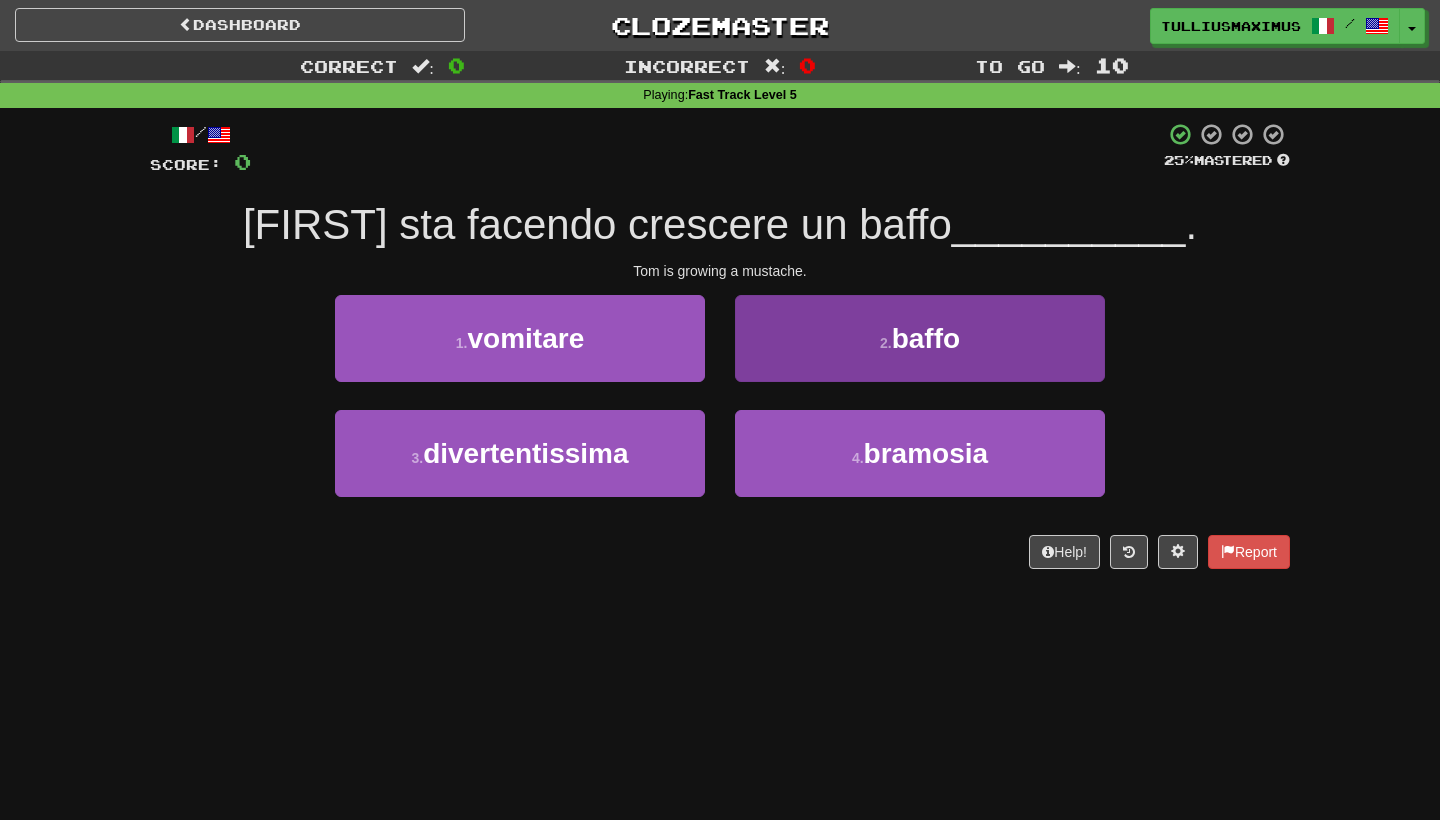 click on "2 .  baffo" at bounding box center (920, 338) 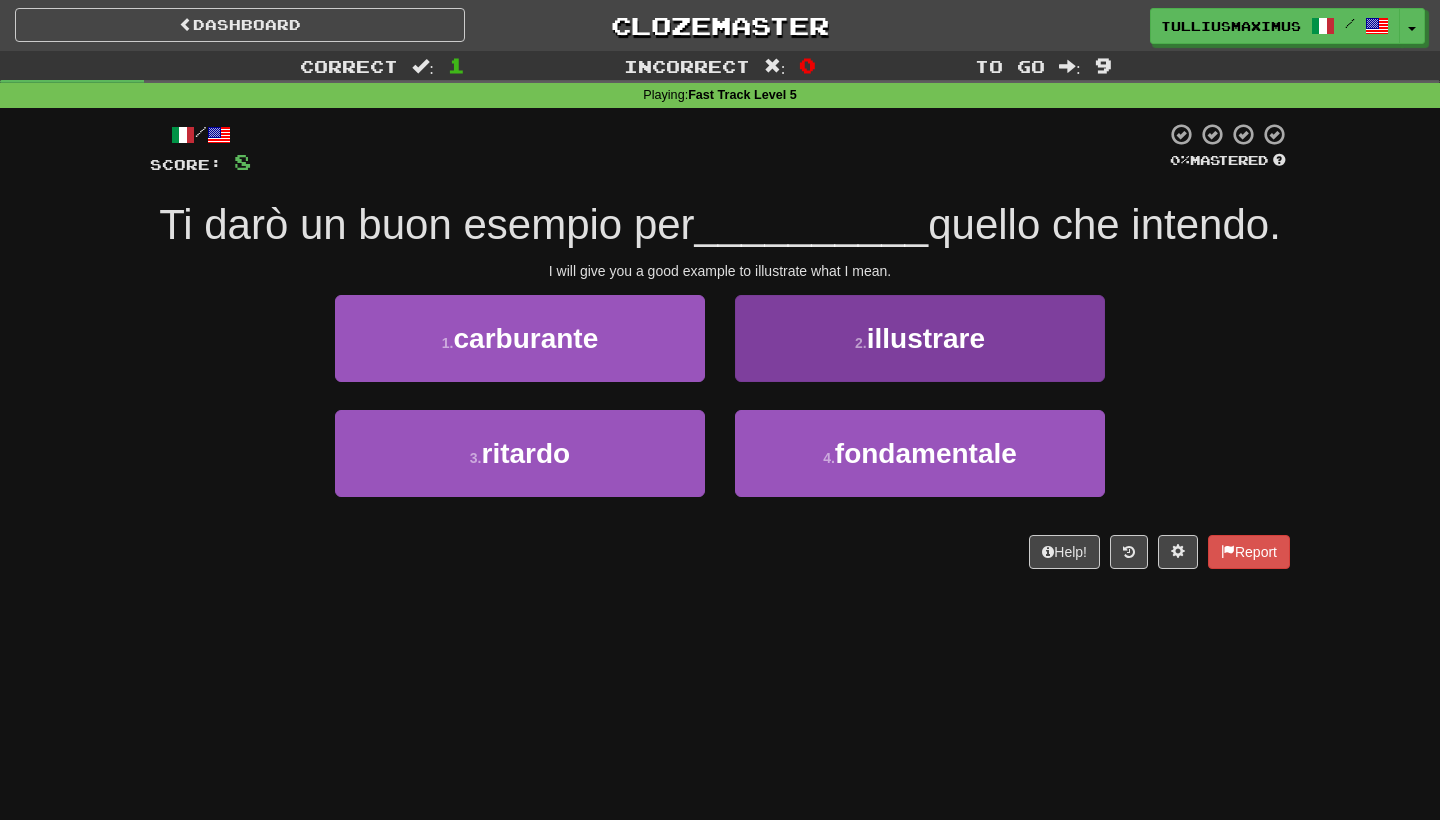 click on "2 .  illustrare" at bounding box center (920, 338) 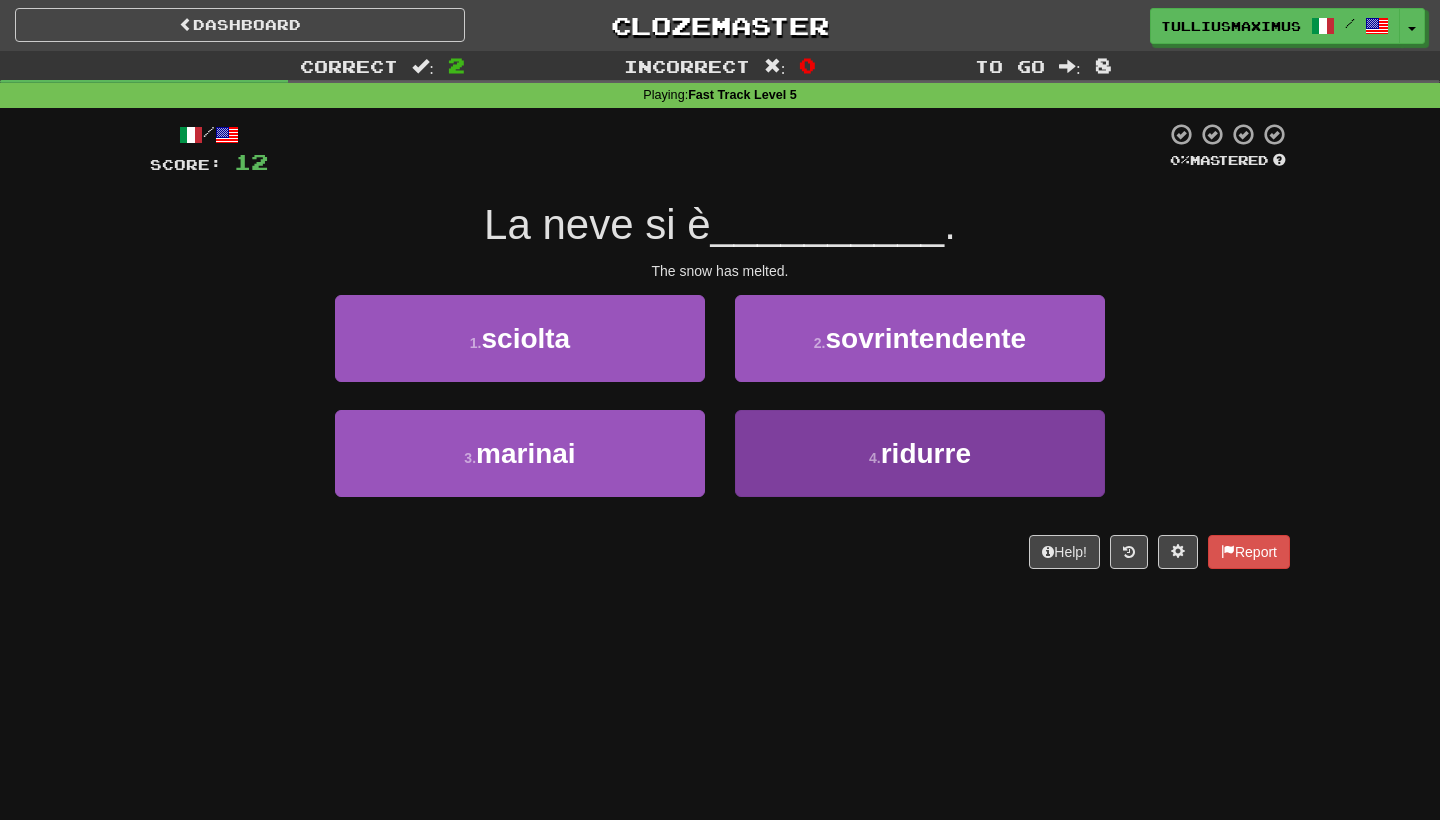 click on "4 .  ridurre" at bounding box center (920, 453) 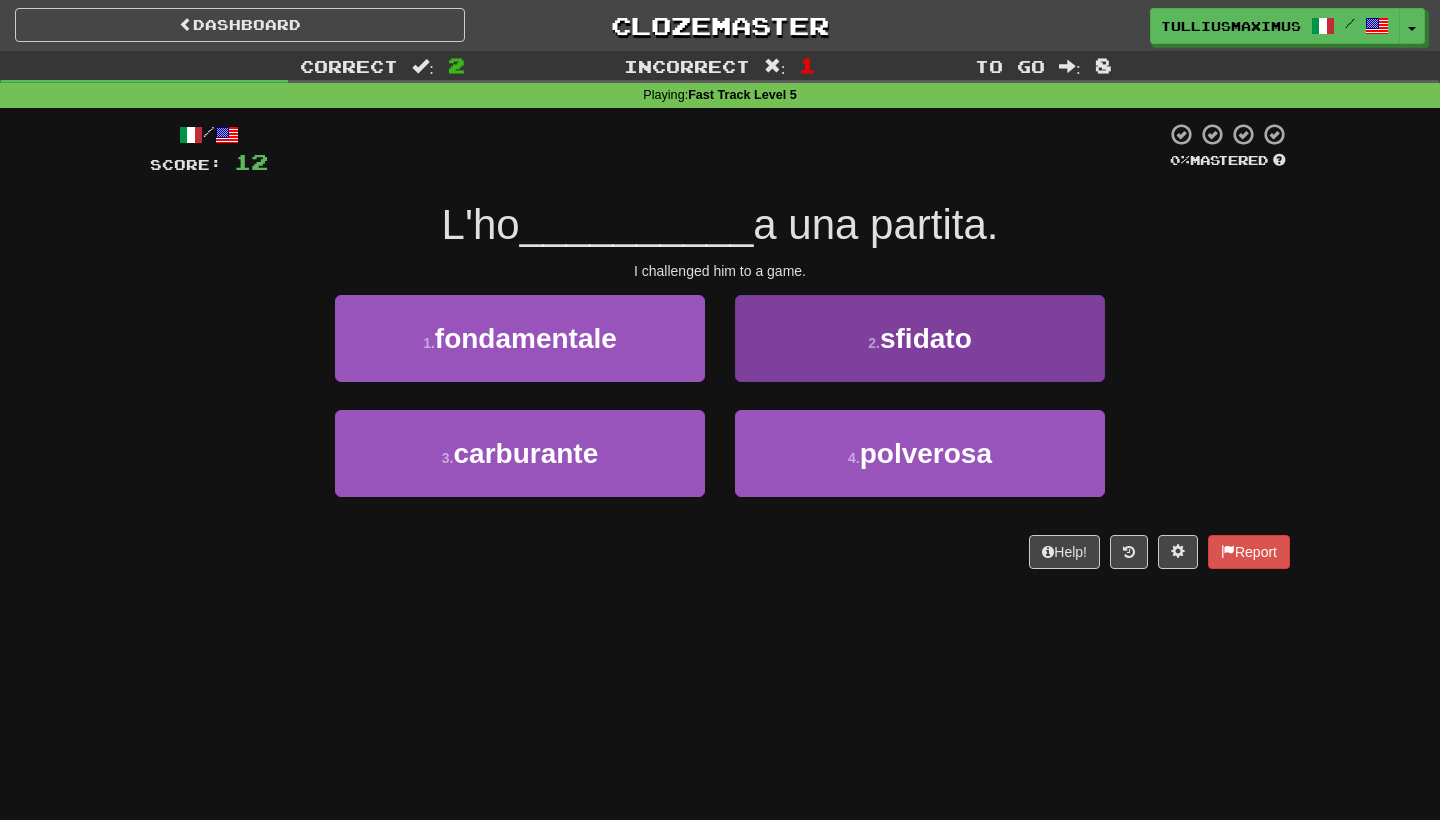 click on "2 .  sfidato" at bounding box center (920, 338) 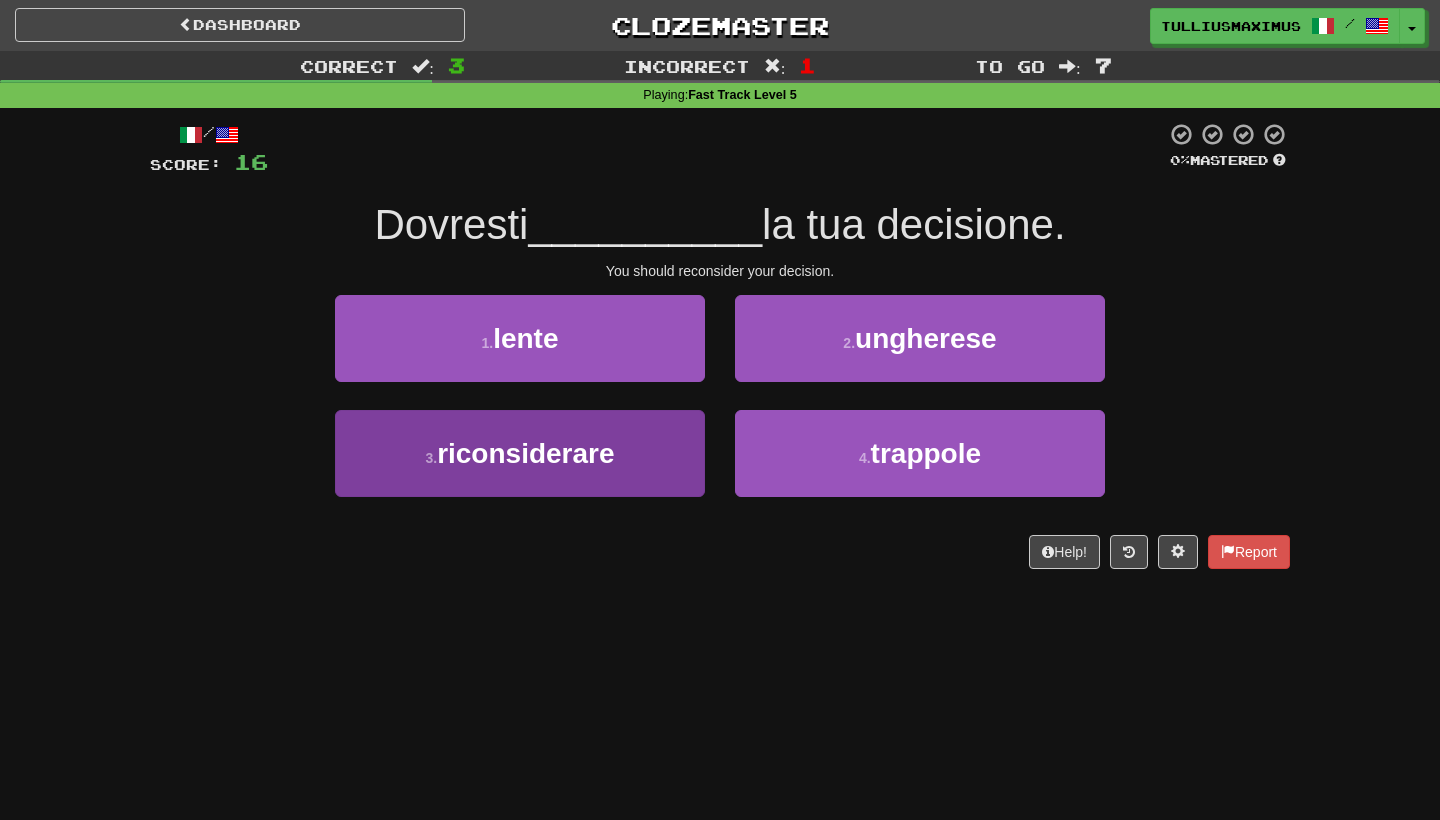 click on "3 .  riconsiderare" at bounding box center [520, 453] 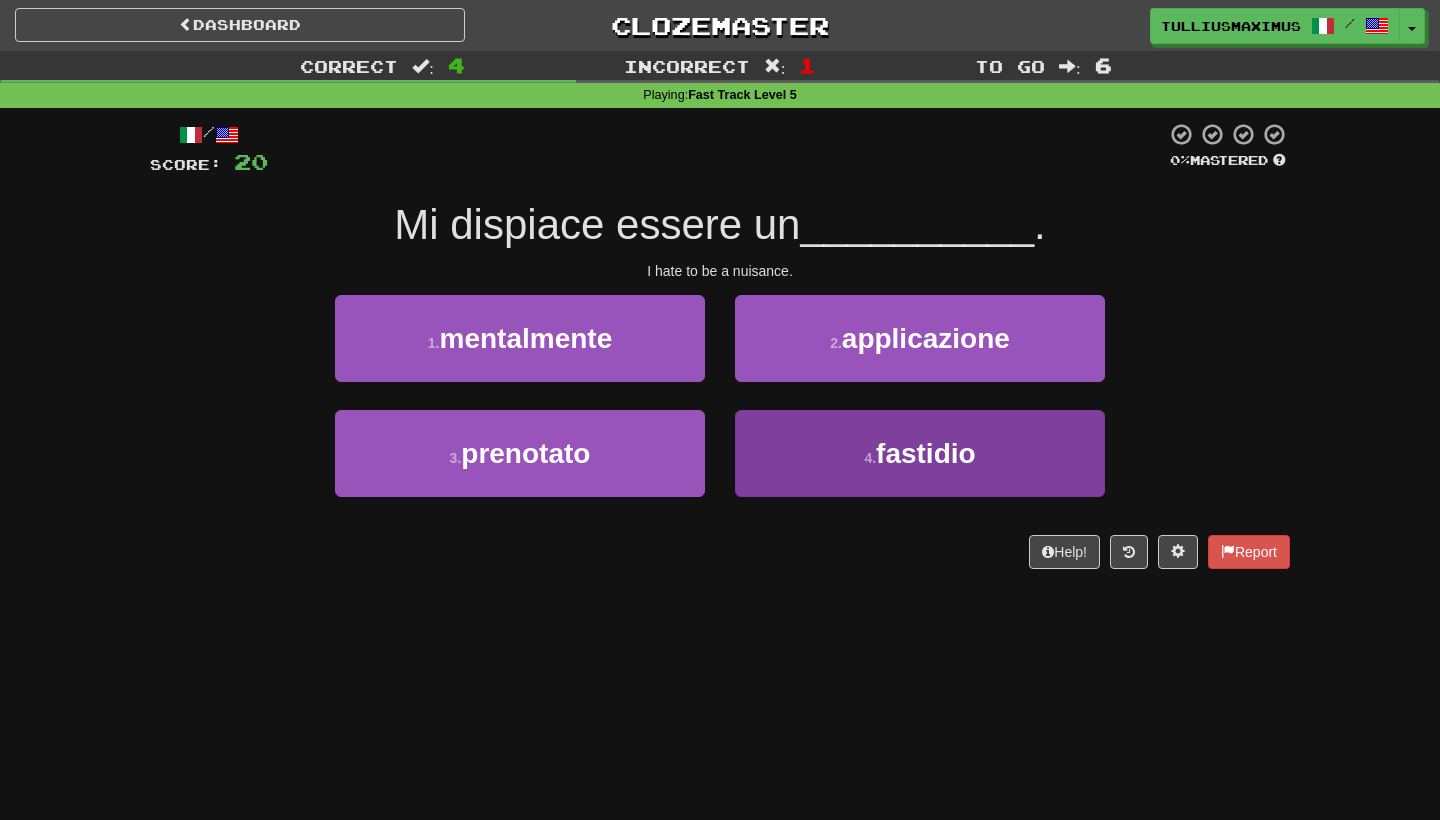 click on "4 .  fastidio" at bounding box center [920, 453] 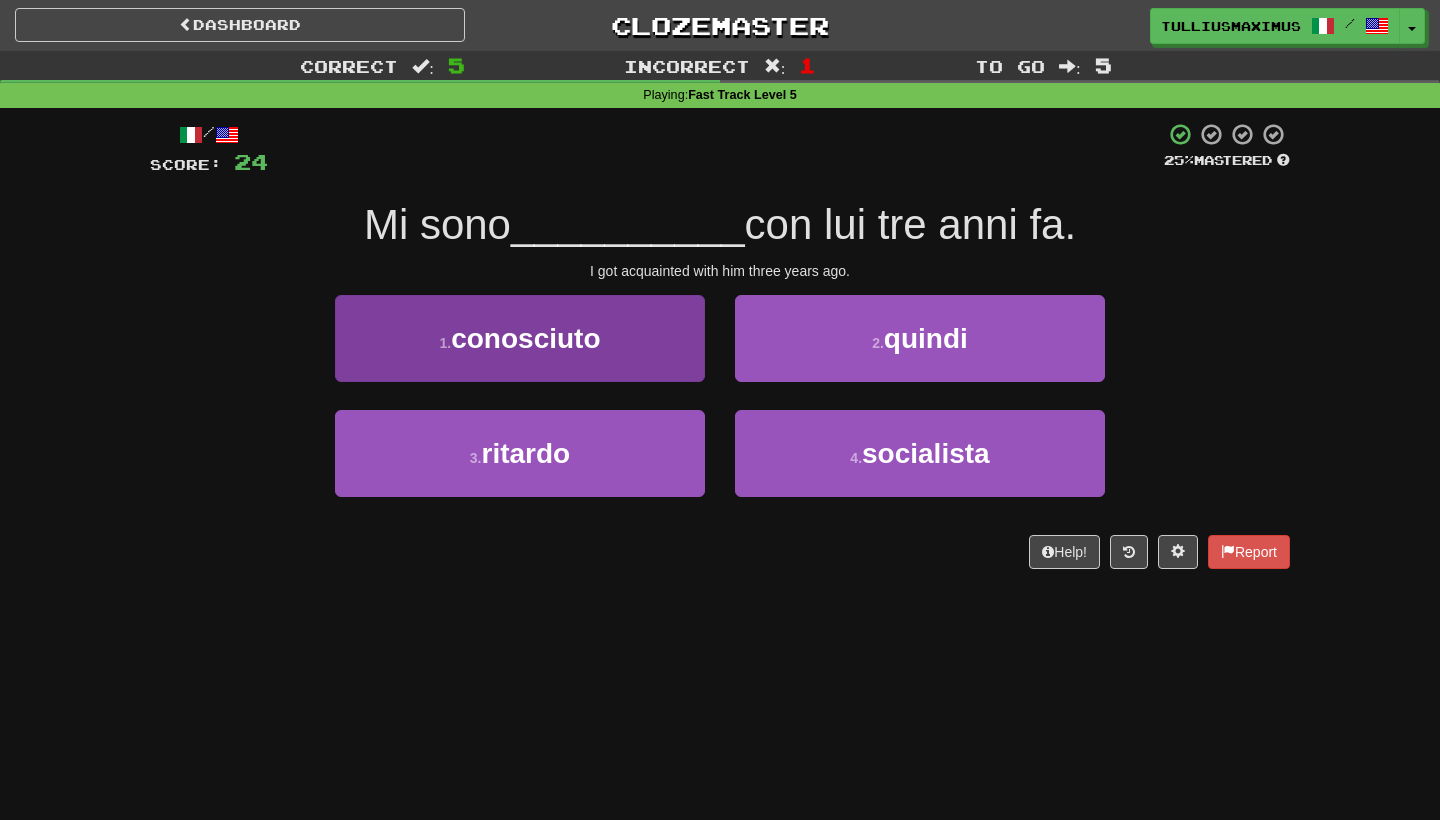 click on "1 .  conosciuto" at bounding box center (520, 338) 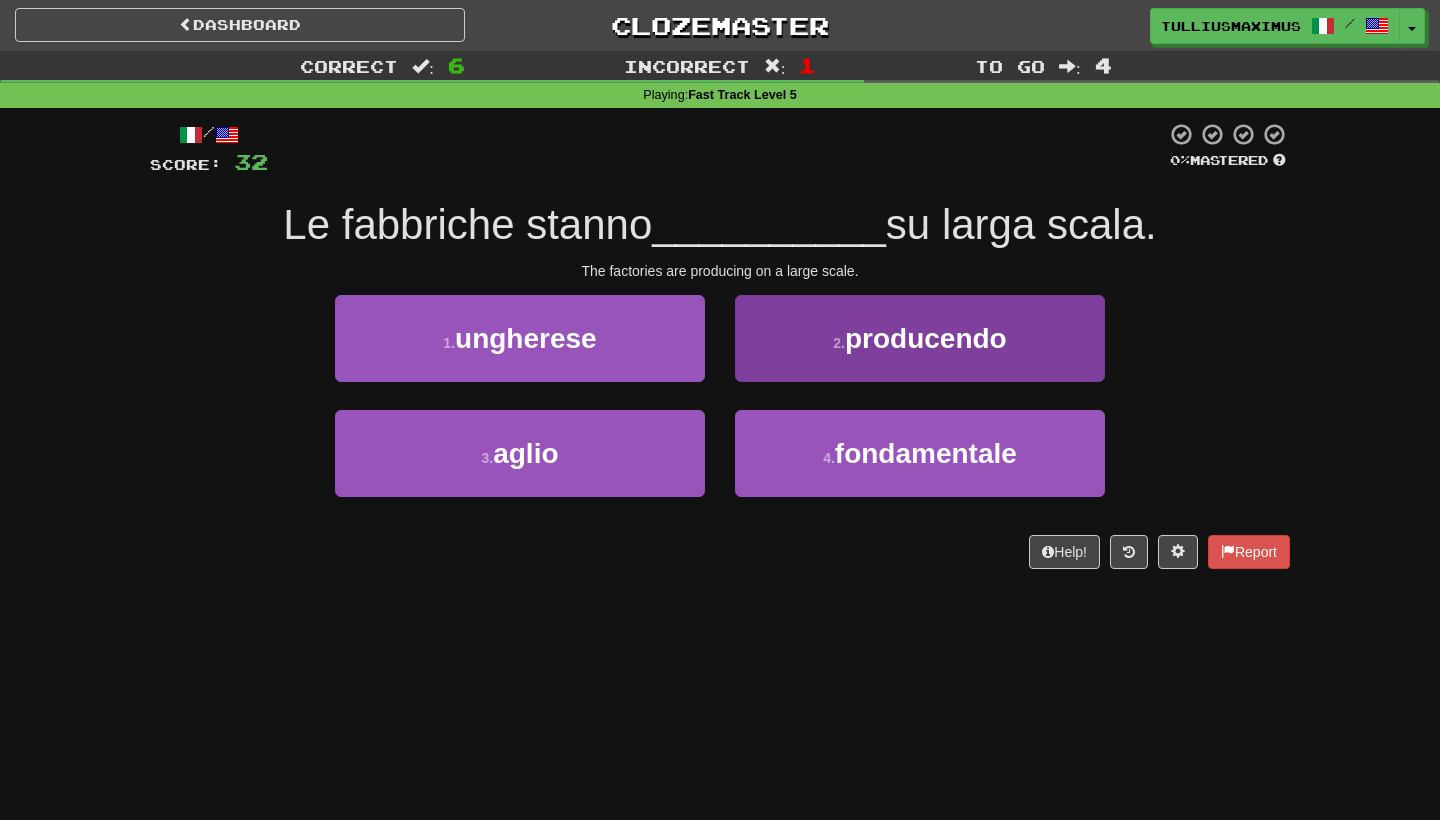 click on "2 .  producendo" at bounding box center [920, 338] 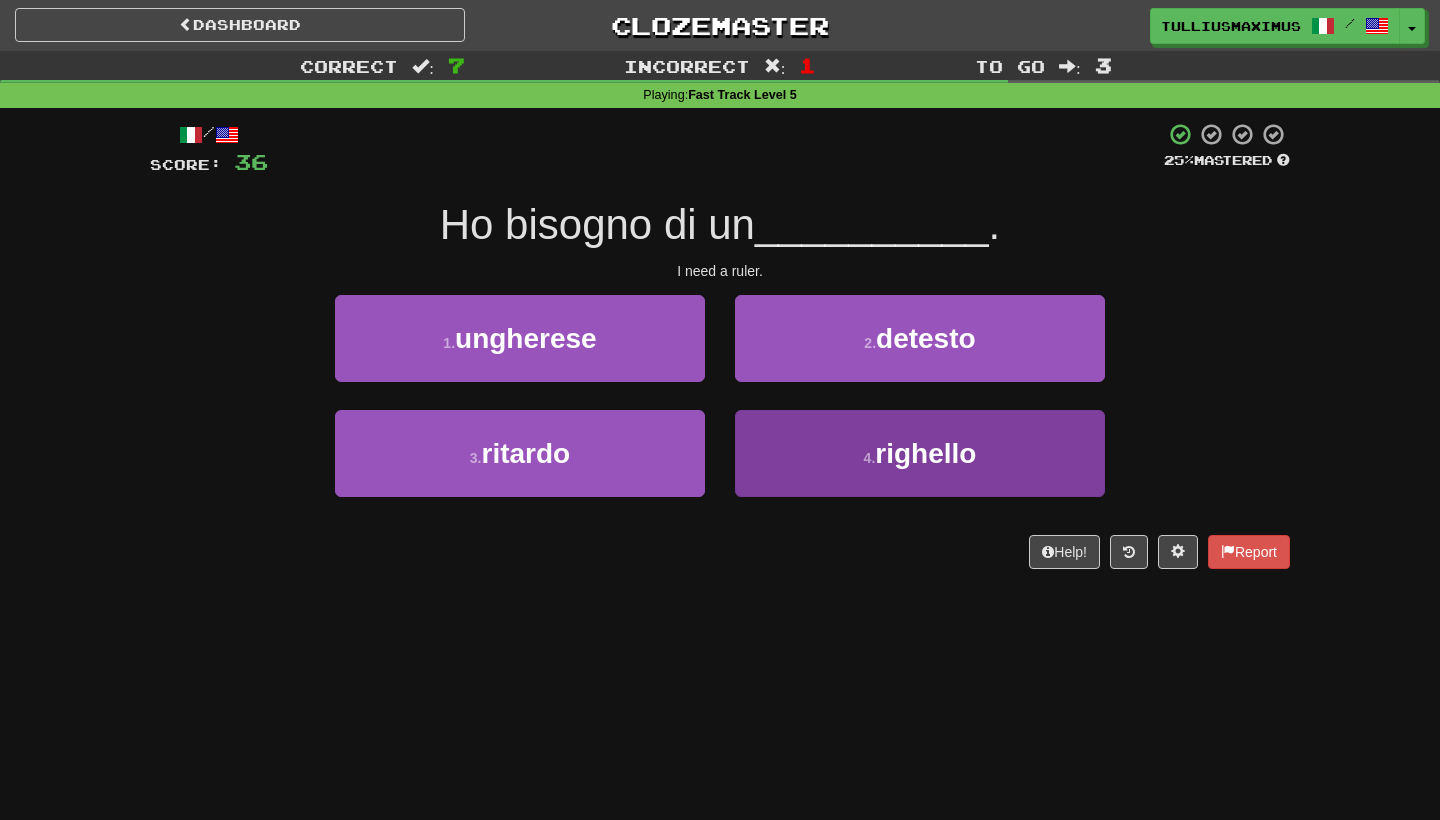 click on "4 .  righello" at bounding box center [920, 453] 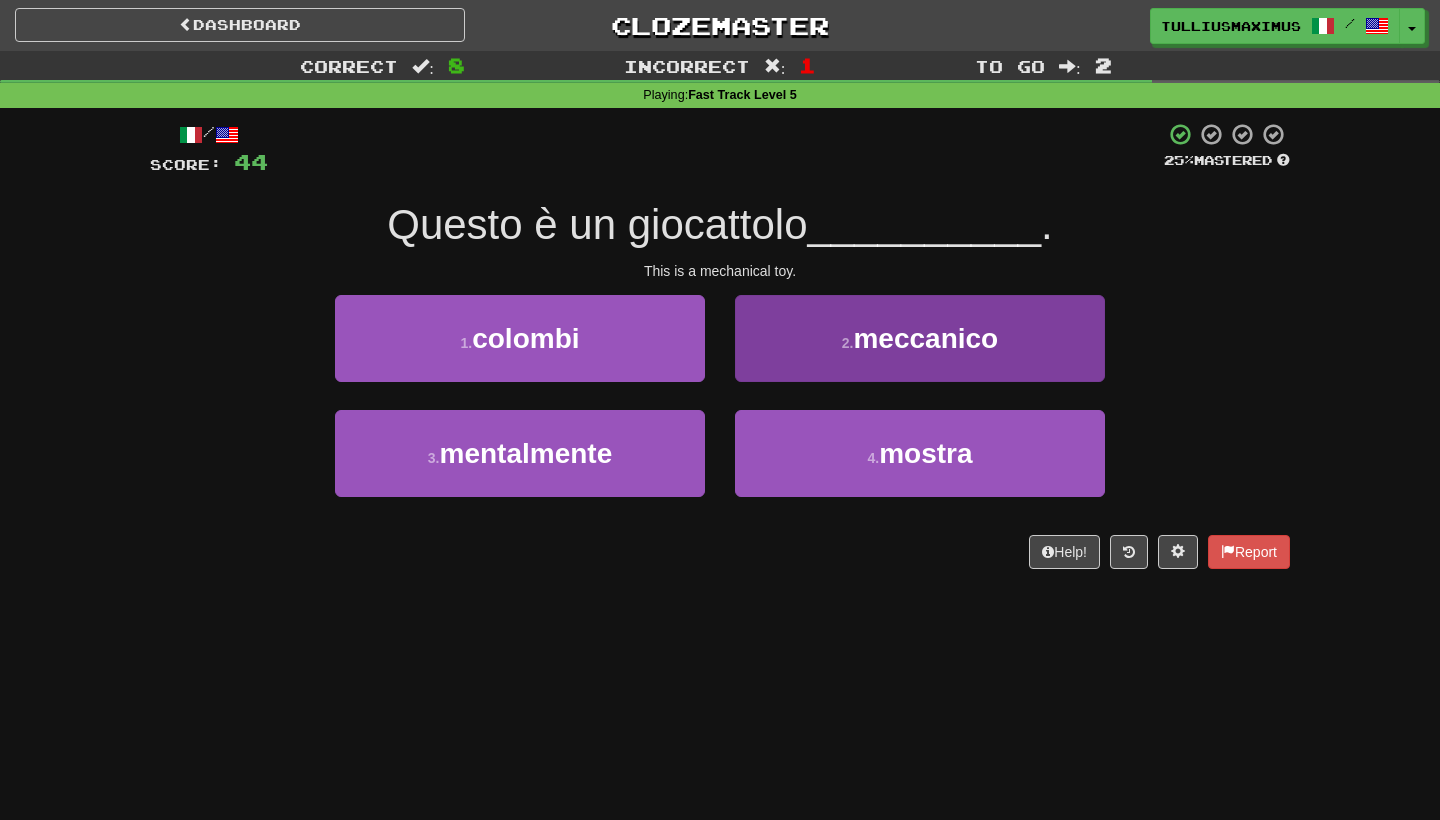 click on "2 .  meccanico" at bounding box center (920, 338) 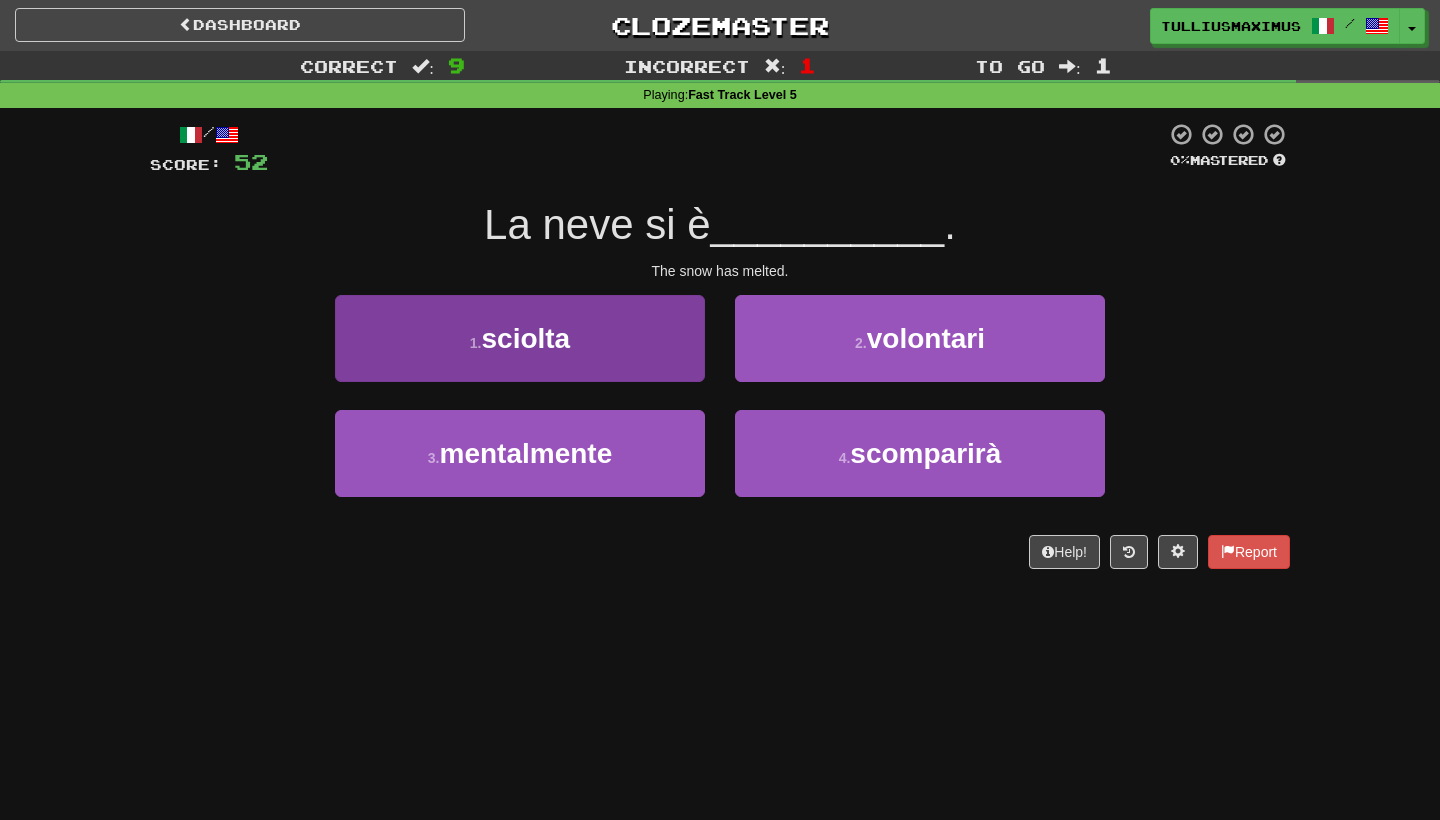click on "1 .  sciolta" at bounding box center [520, 338] 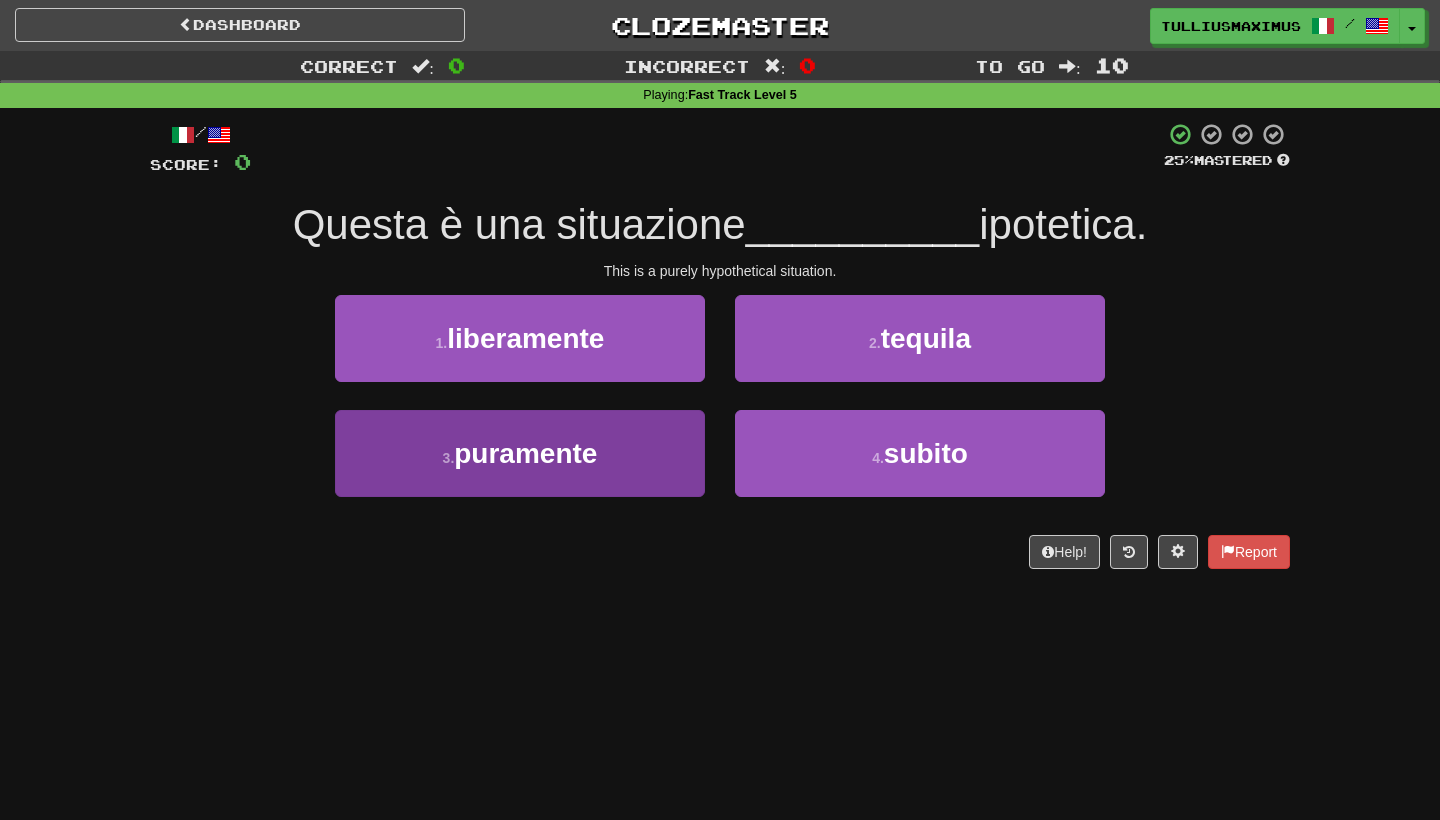 click on "3 .  puramente" at bounding box center [520, 453] 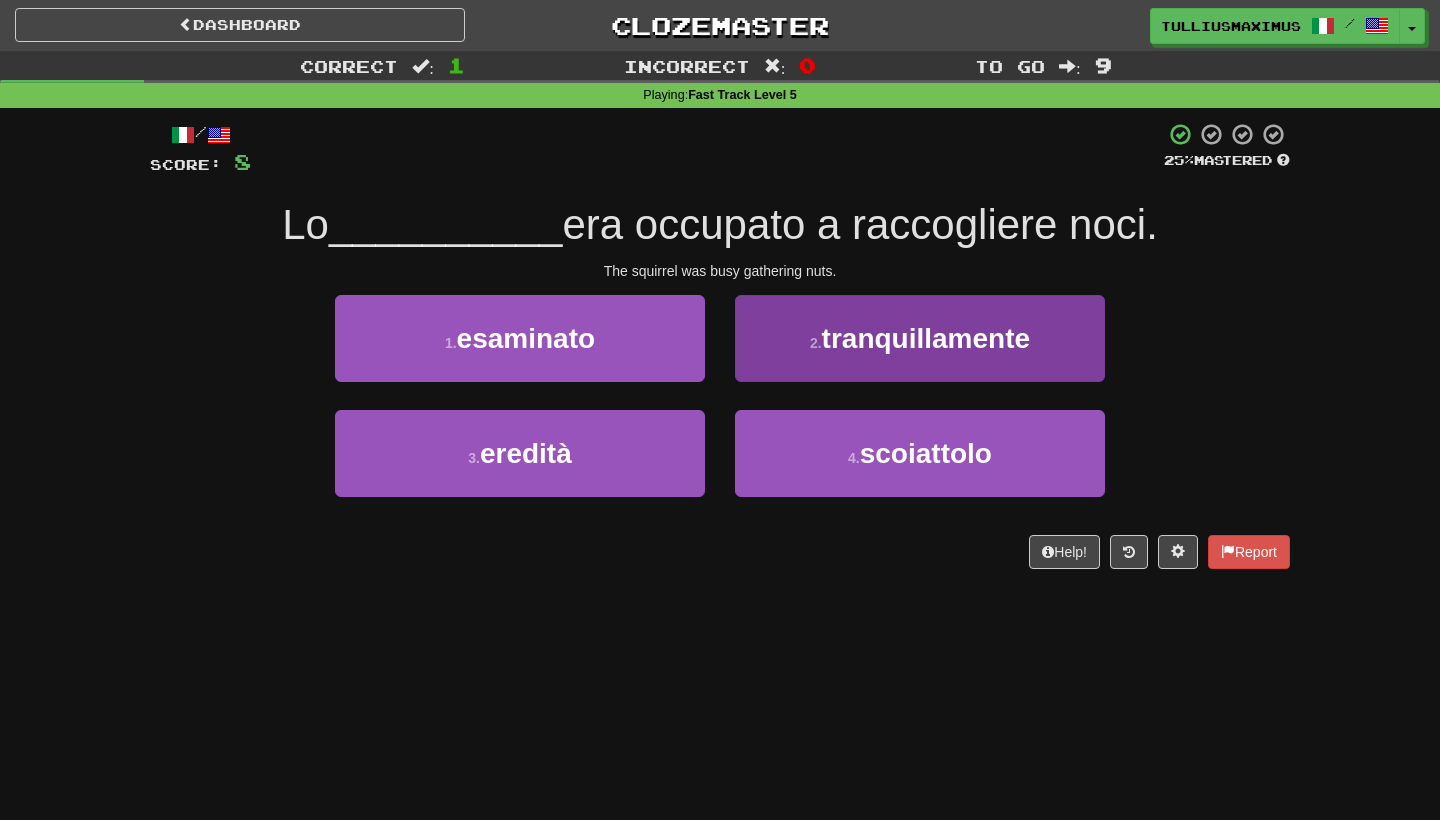click on "4 .  scoiattolo" at bounding box center [920, 453] 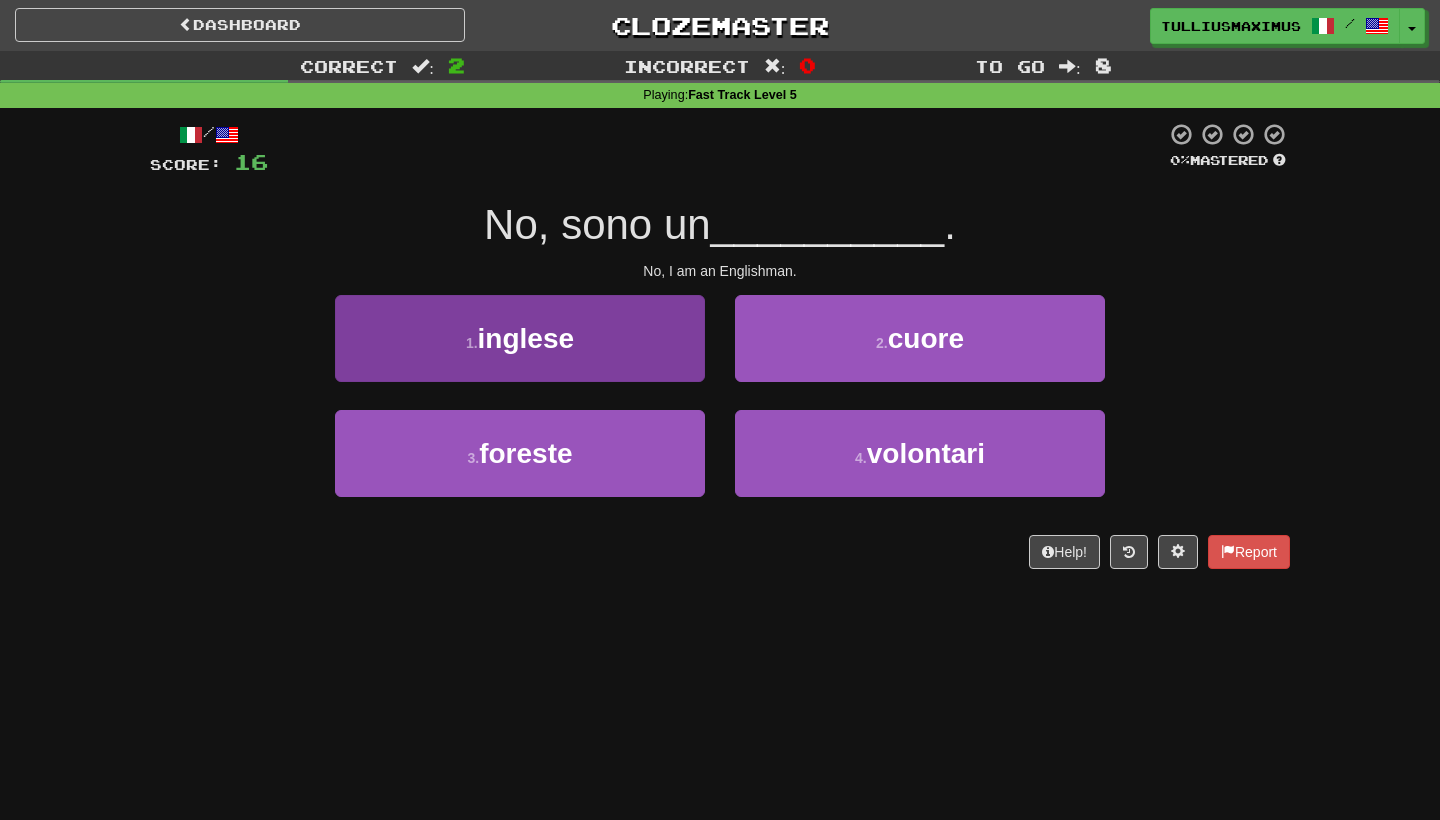 click on "1 .  inglese" at bounding box center [520, 338] 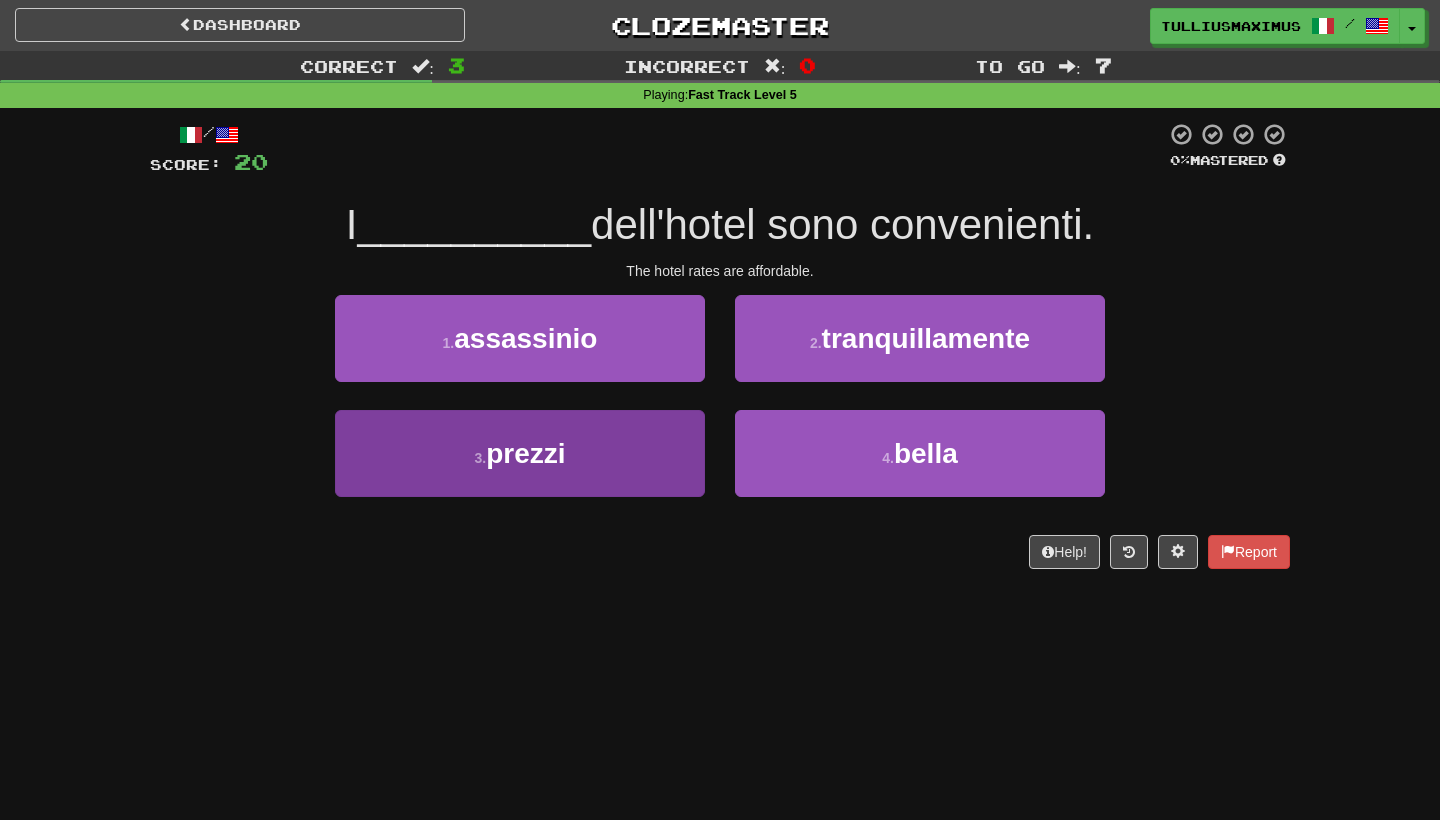 click on "3 .  prezzi" at bounding box center (520, 453) 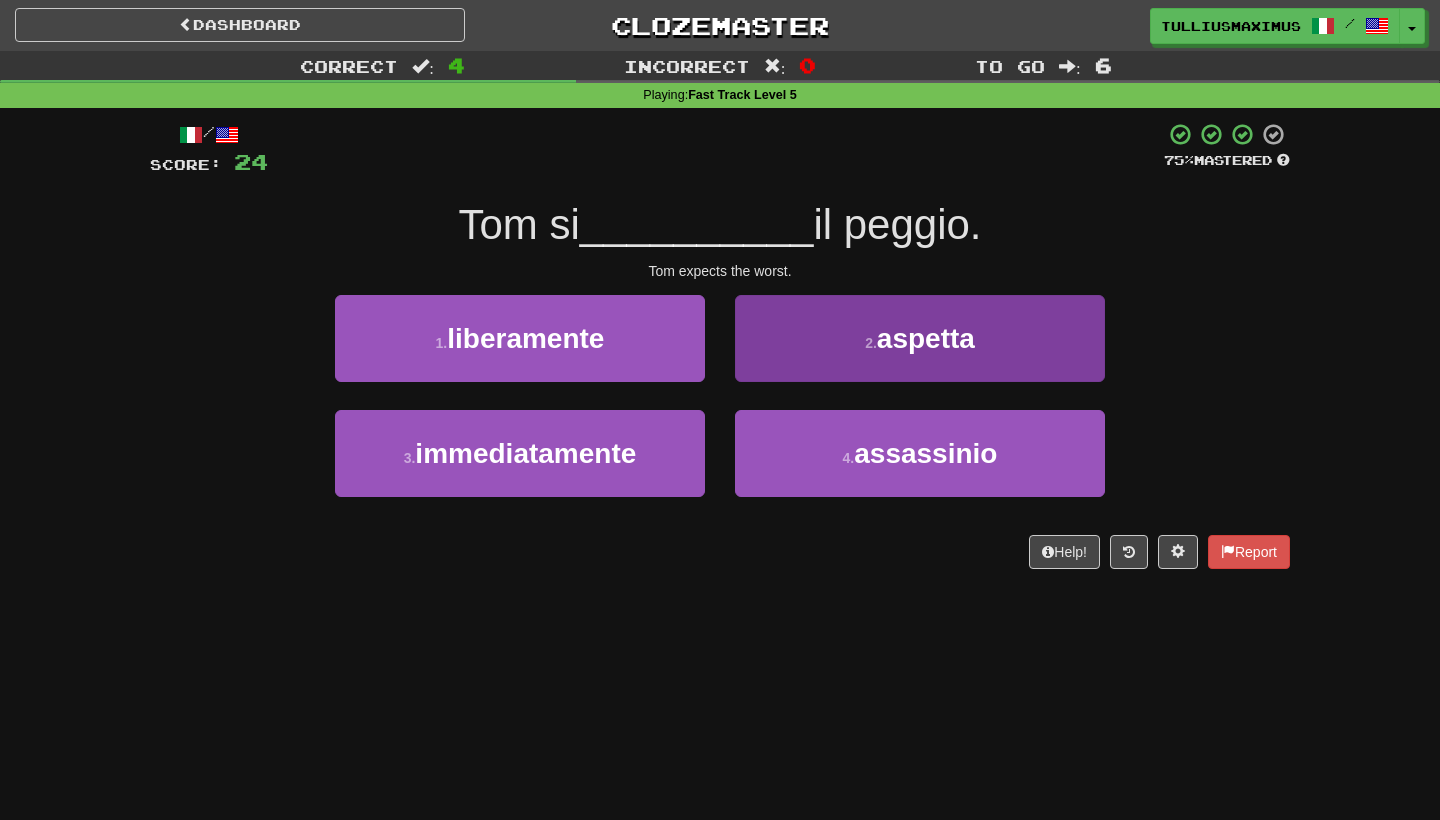 click on "2 .  aspetta" at bounding box center (920, 338) 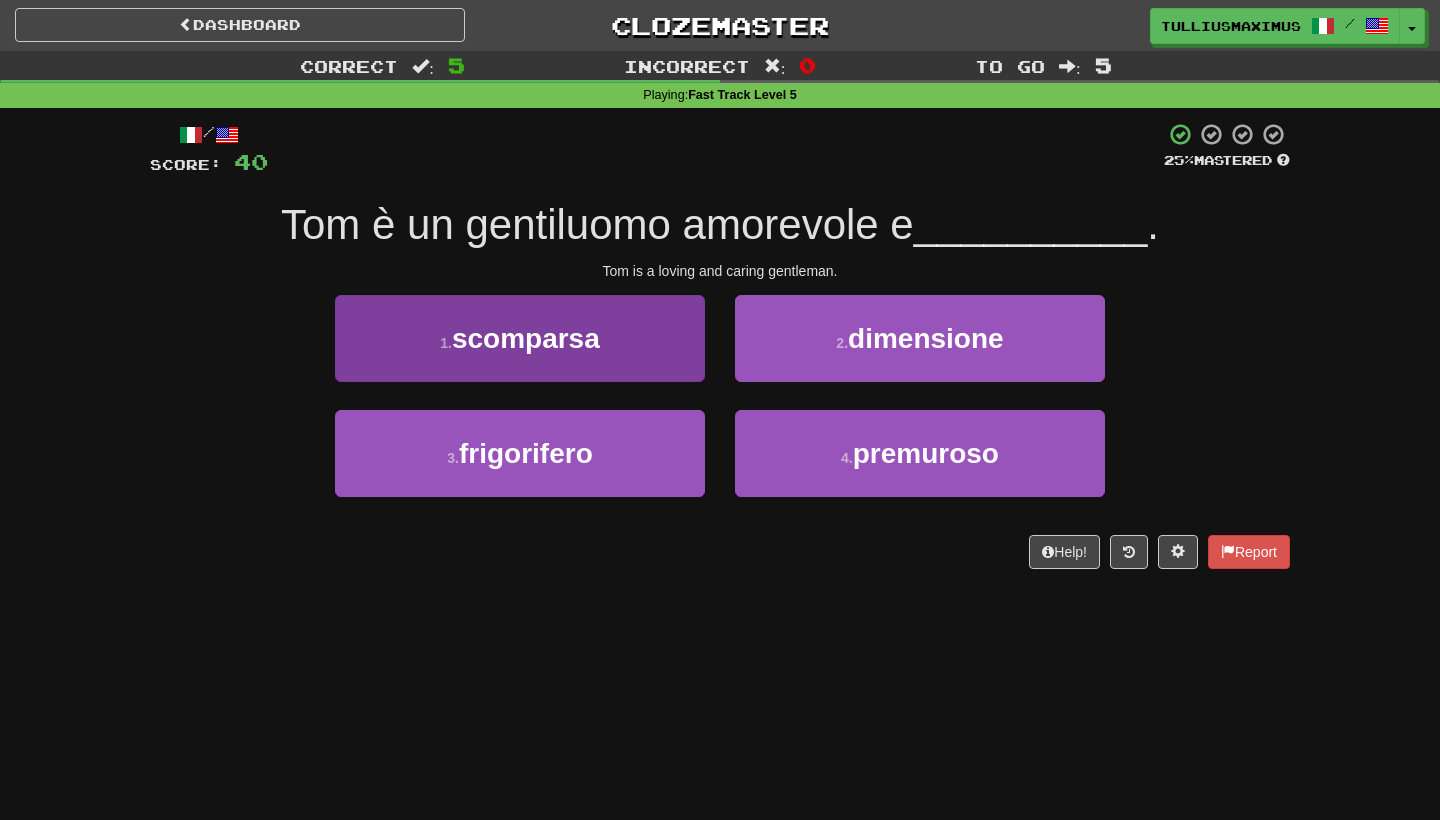 click on "1 .  scomparsa" at bounding box center [520, 338] 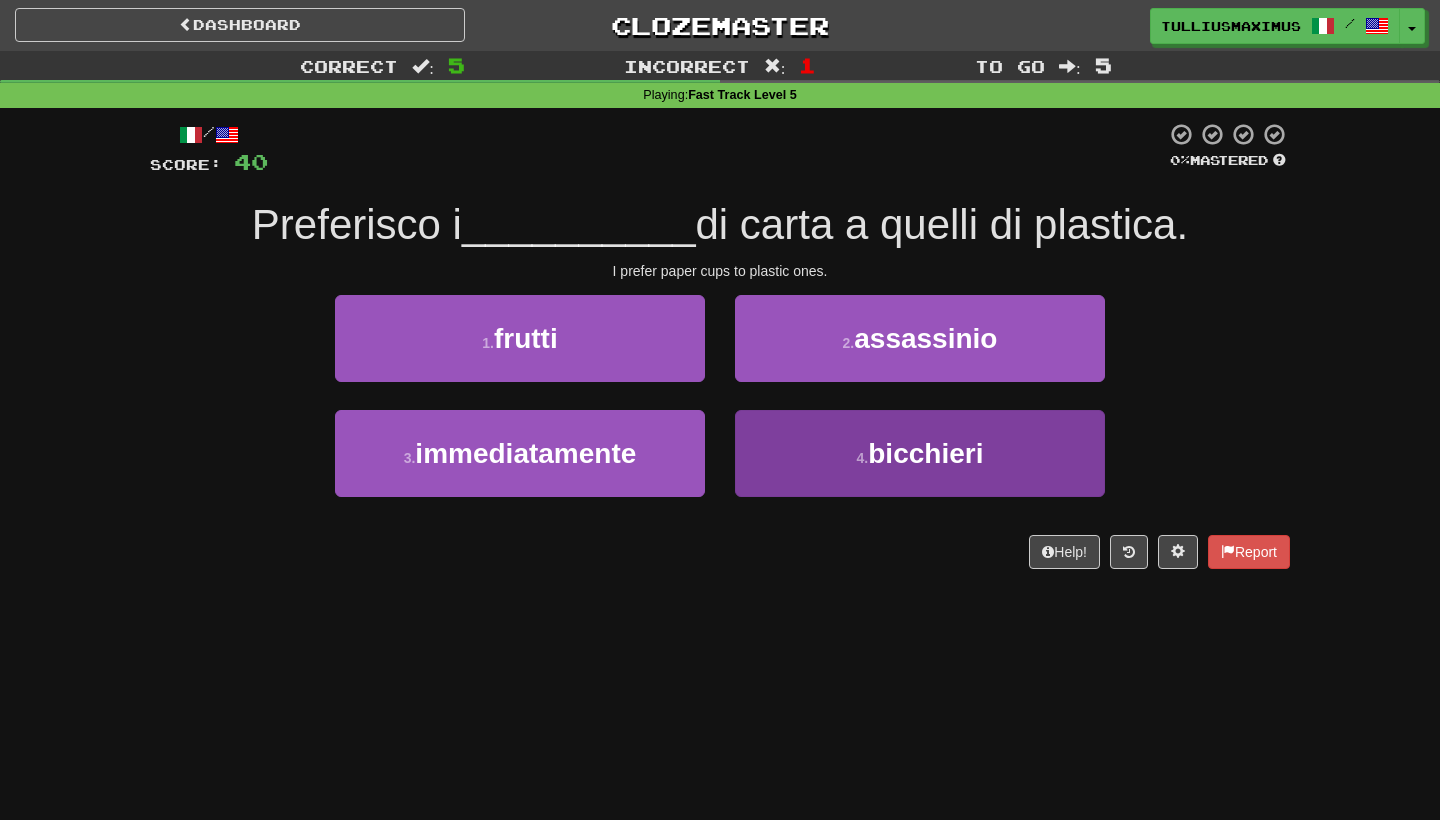 click on "4 .  bicchieri" at bounding box center [920, 453] 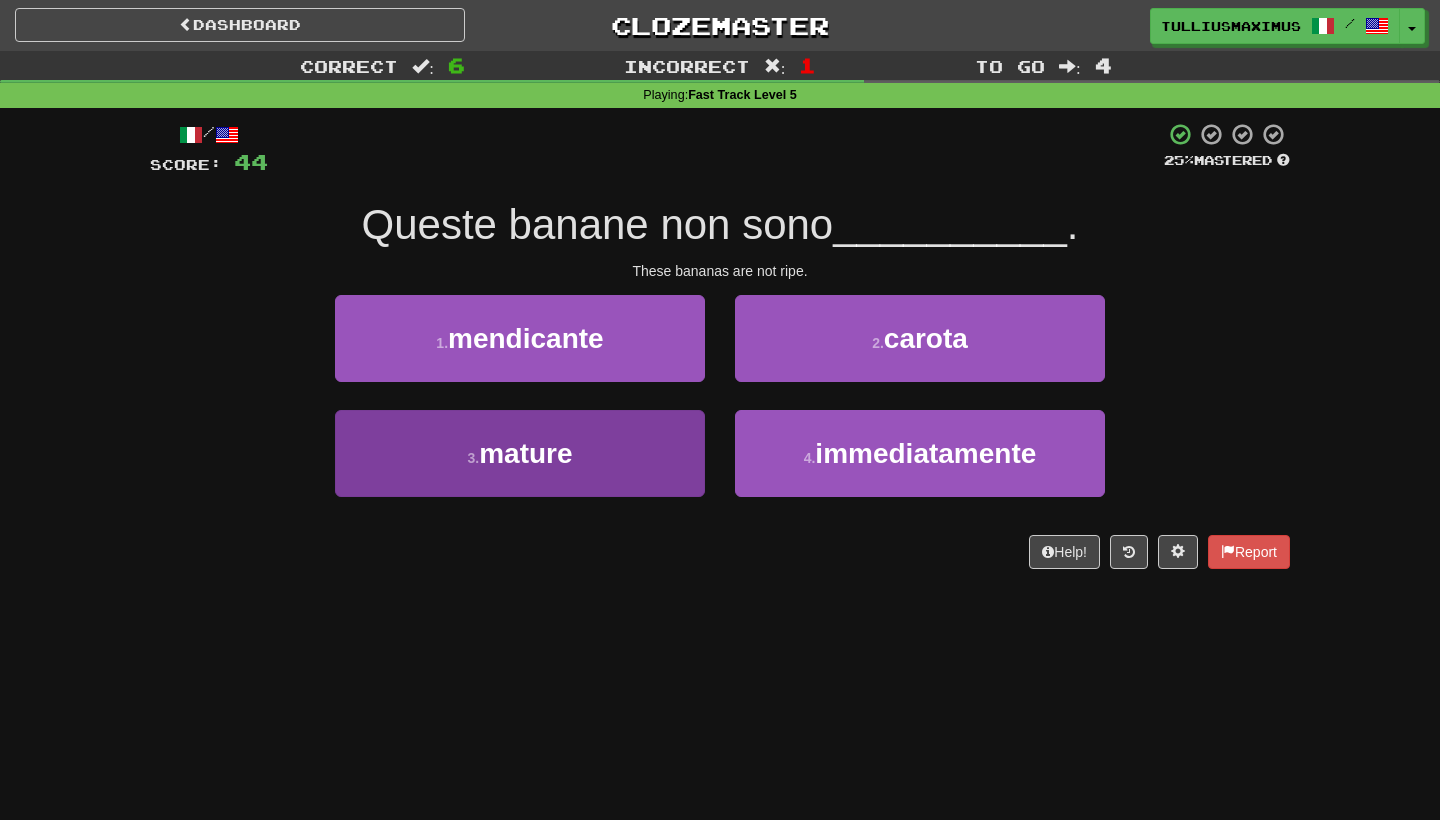 click on "3 .  mature" at bounding box center (520, 453) 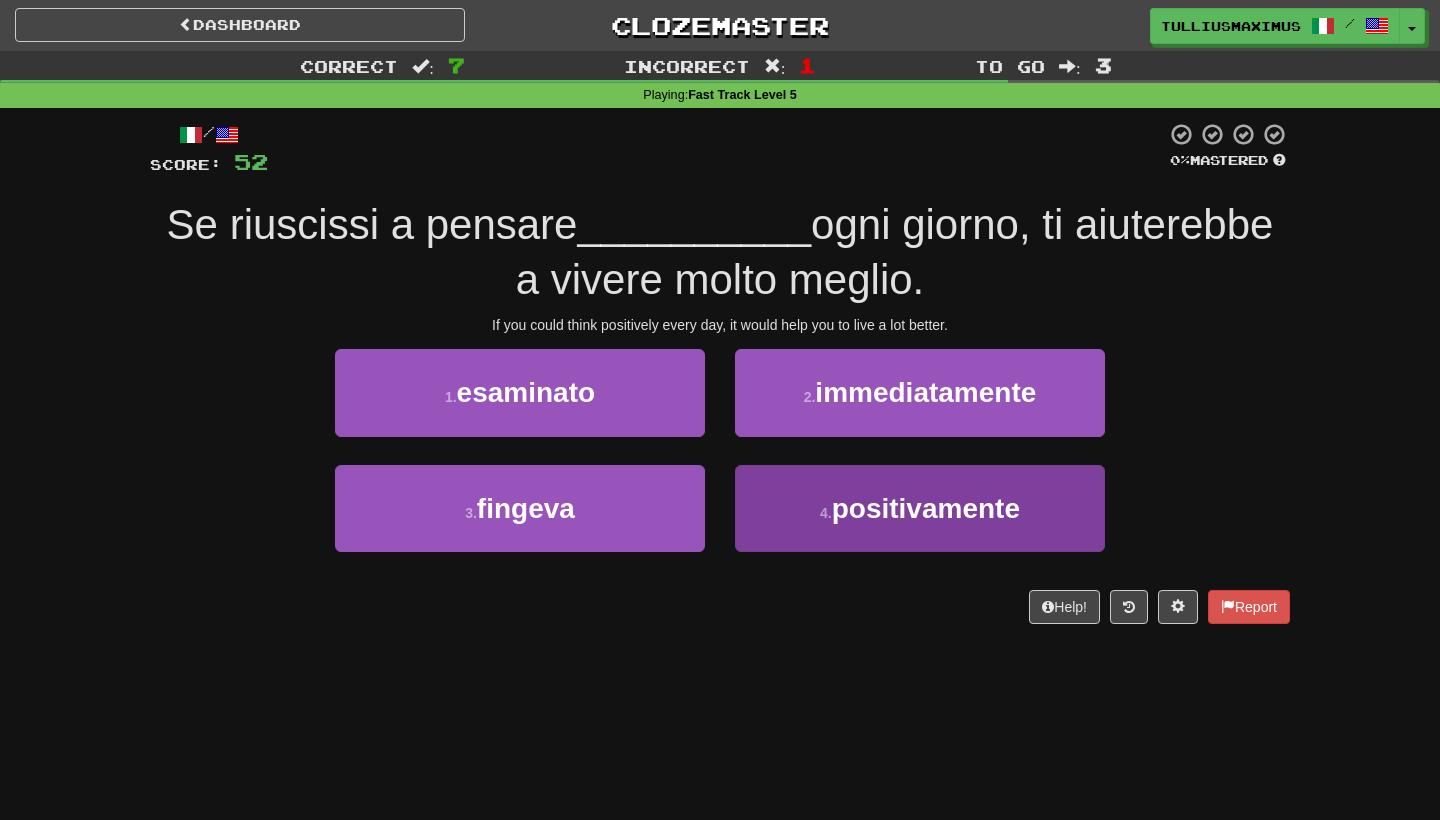 click on "4 .  positivamente" at bounding box center [920, 508] 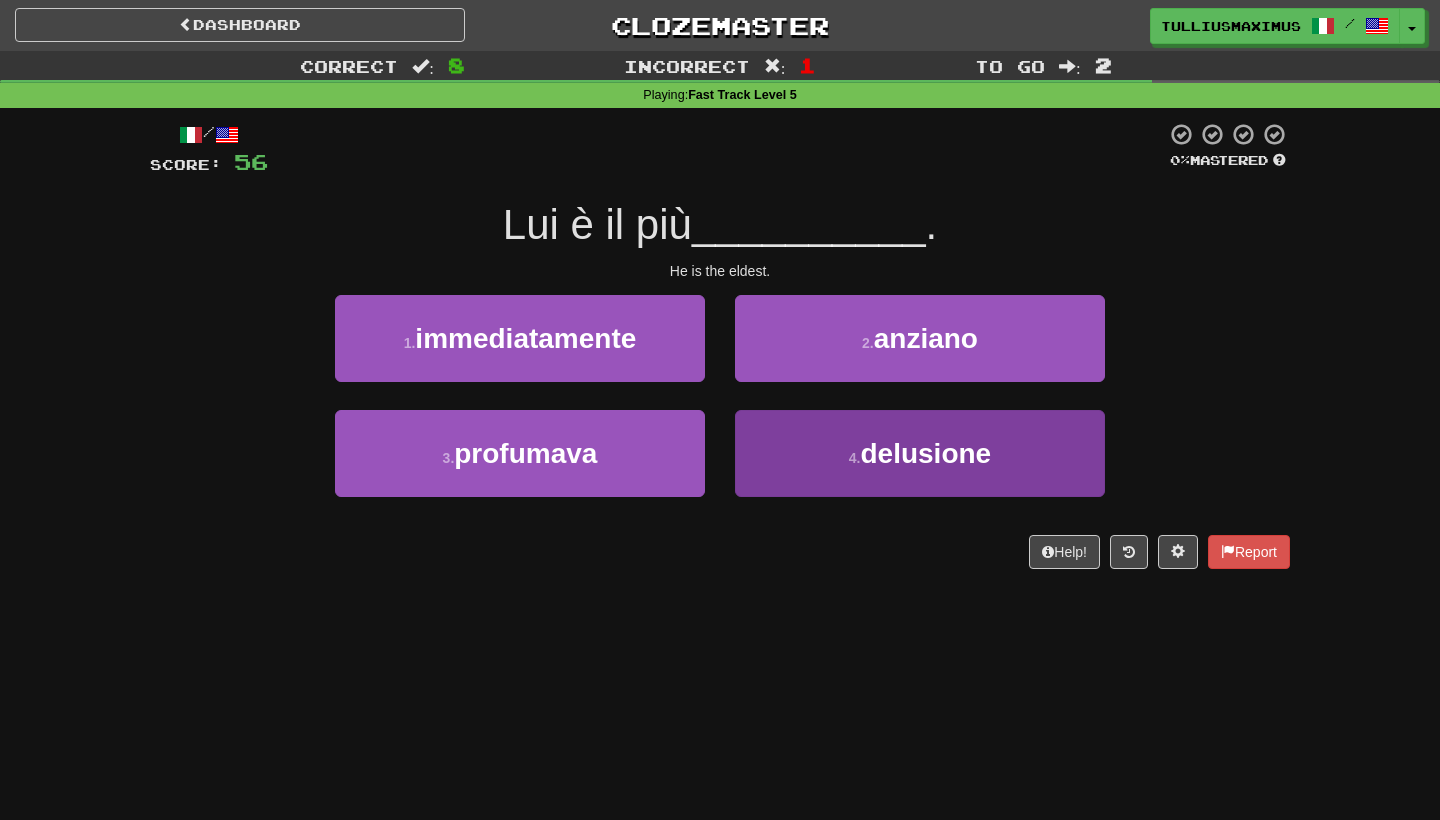 click on "4 .  delusione" at bounding box center [920, 453] 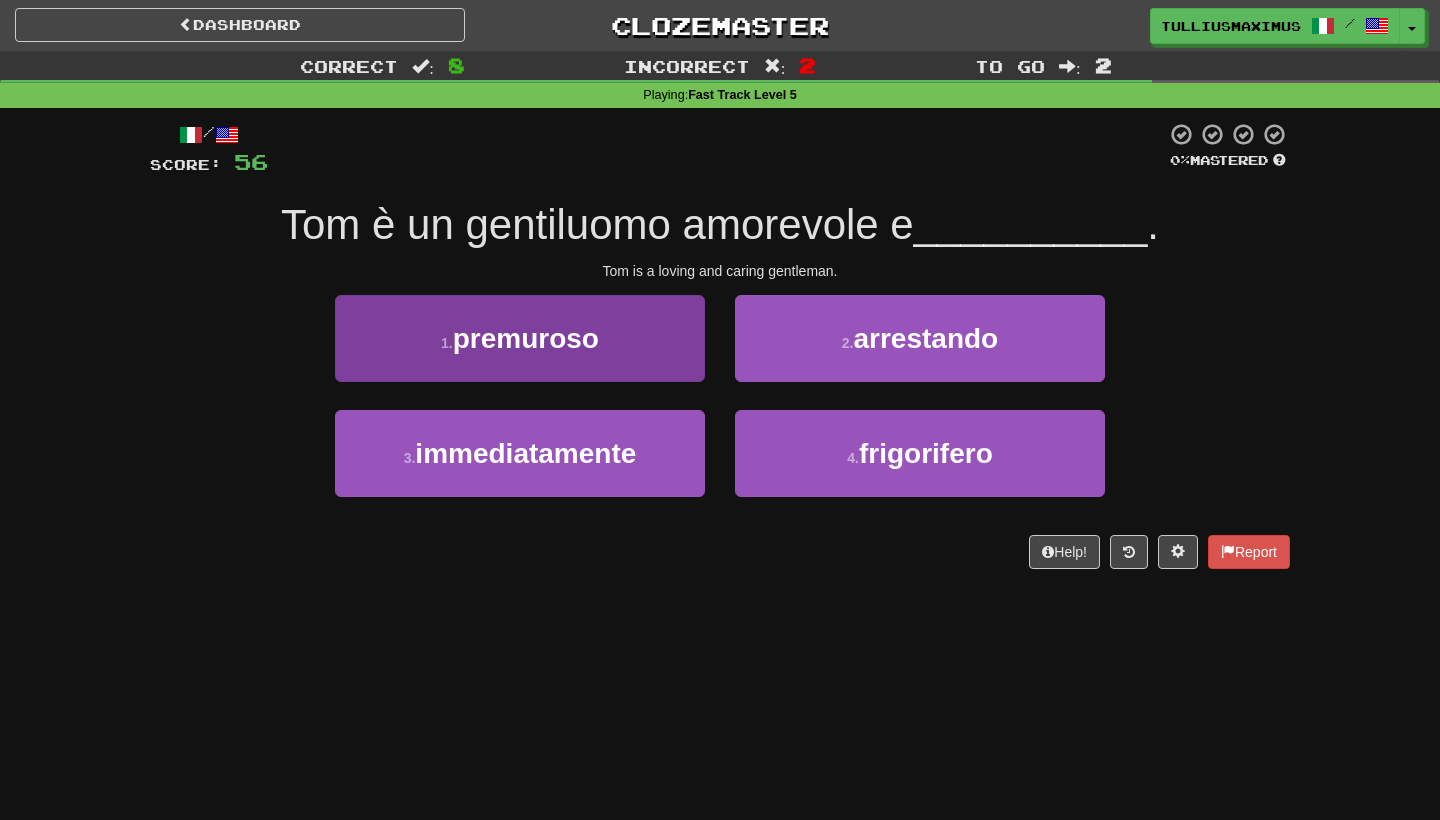 click on "1 .  premuroso" at bounding box center (520, 338) 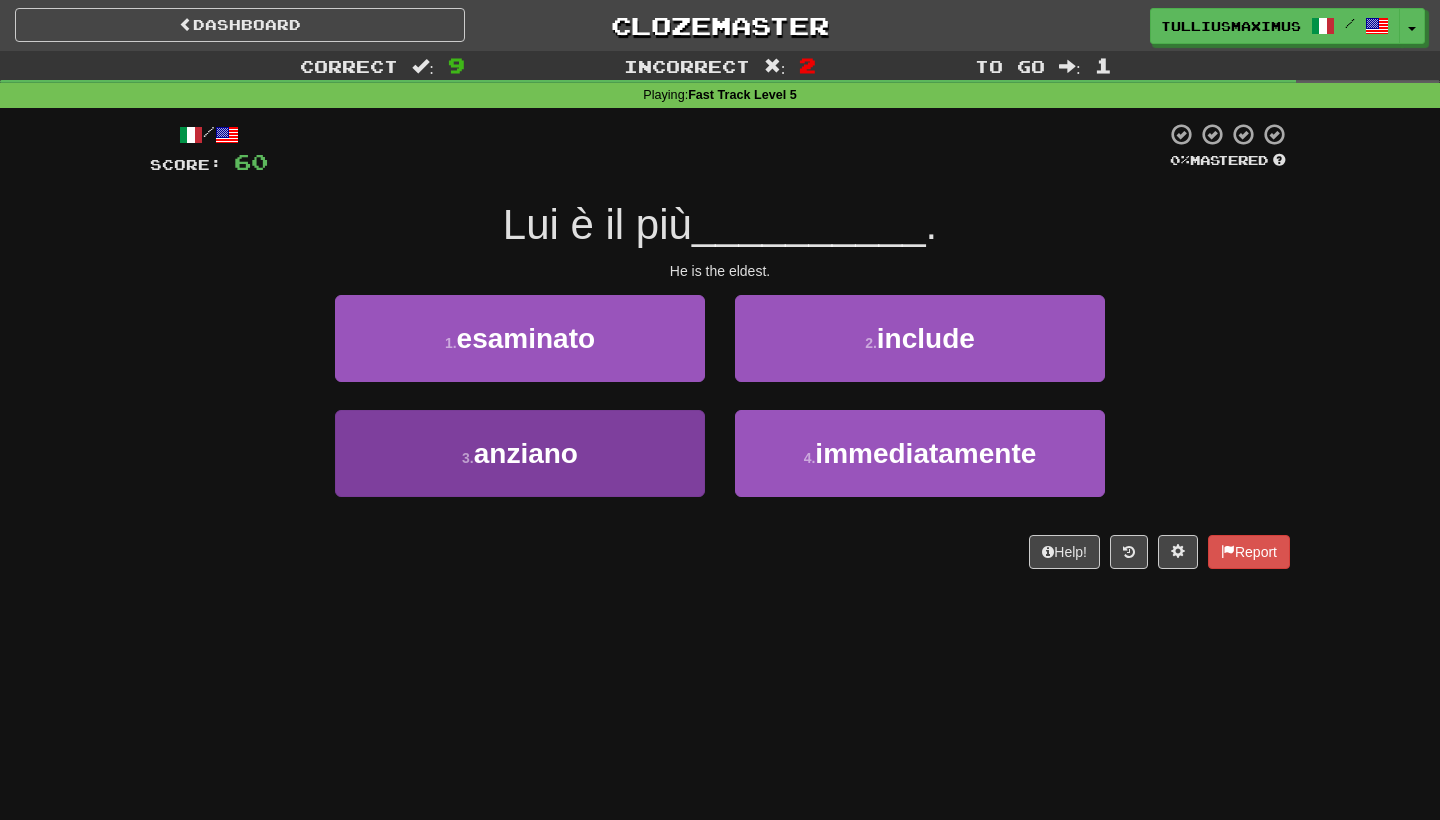 click on "3 .  anziano" at bounding box center [520, 453] 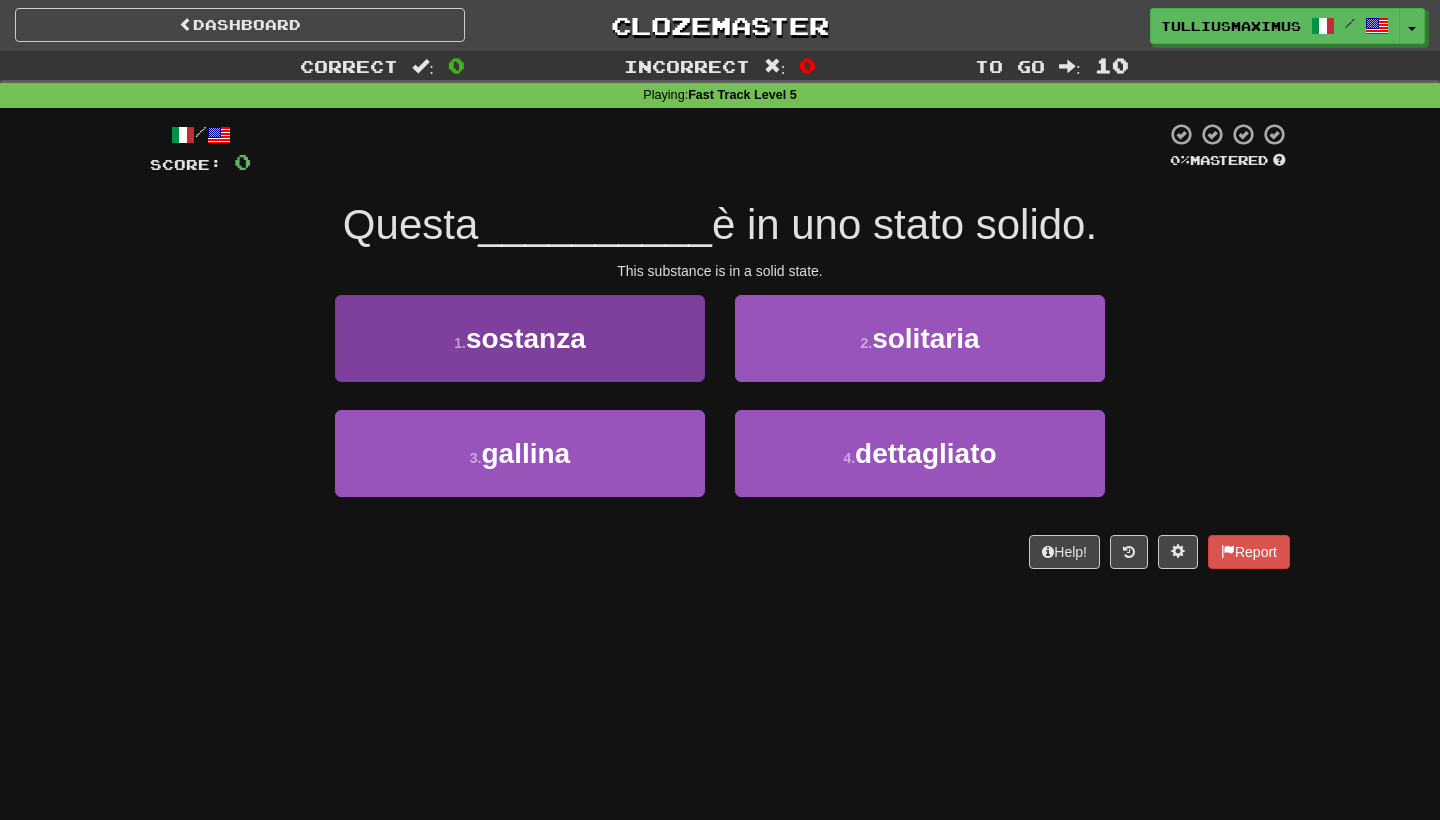click on "1 .  sostanza" at bounding box center (520, 338) 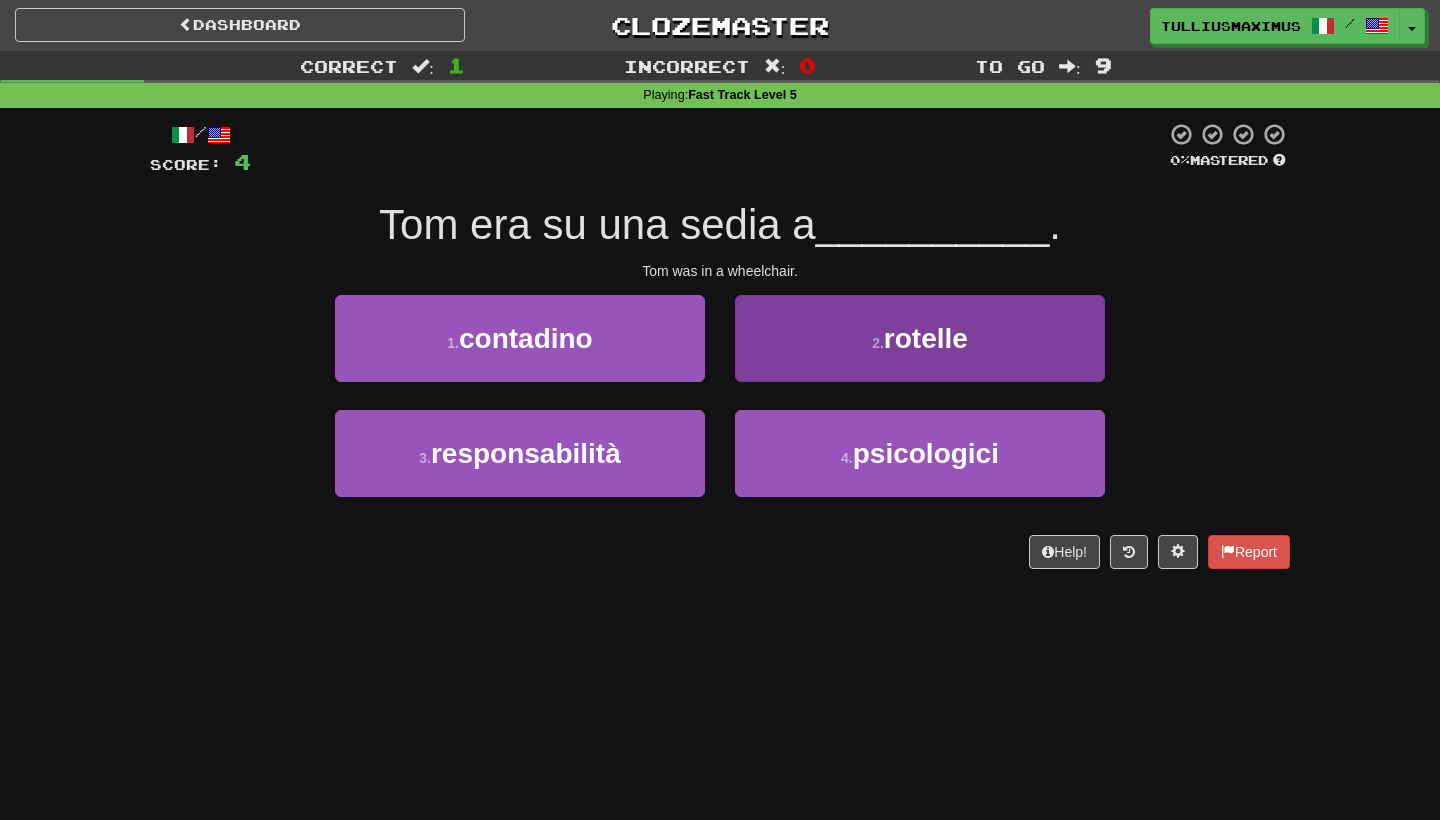 click on "2 .  rotelle" at bounding box center [920, 338] 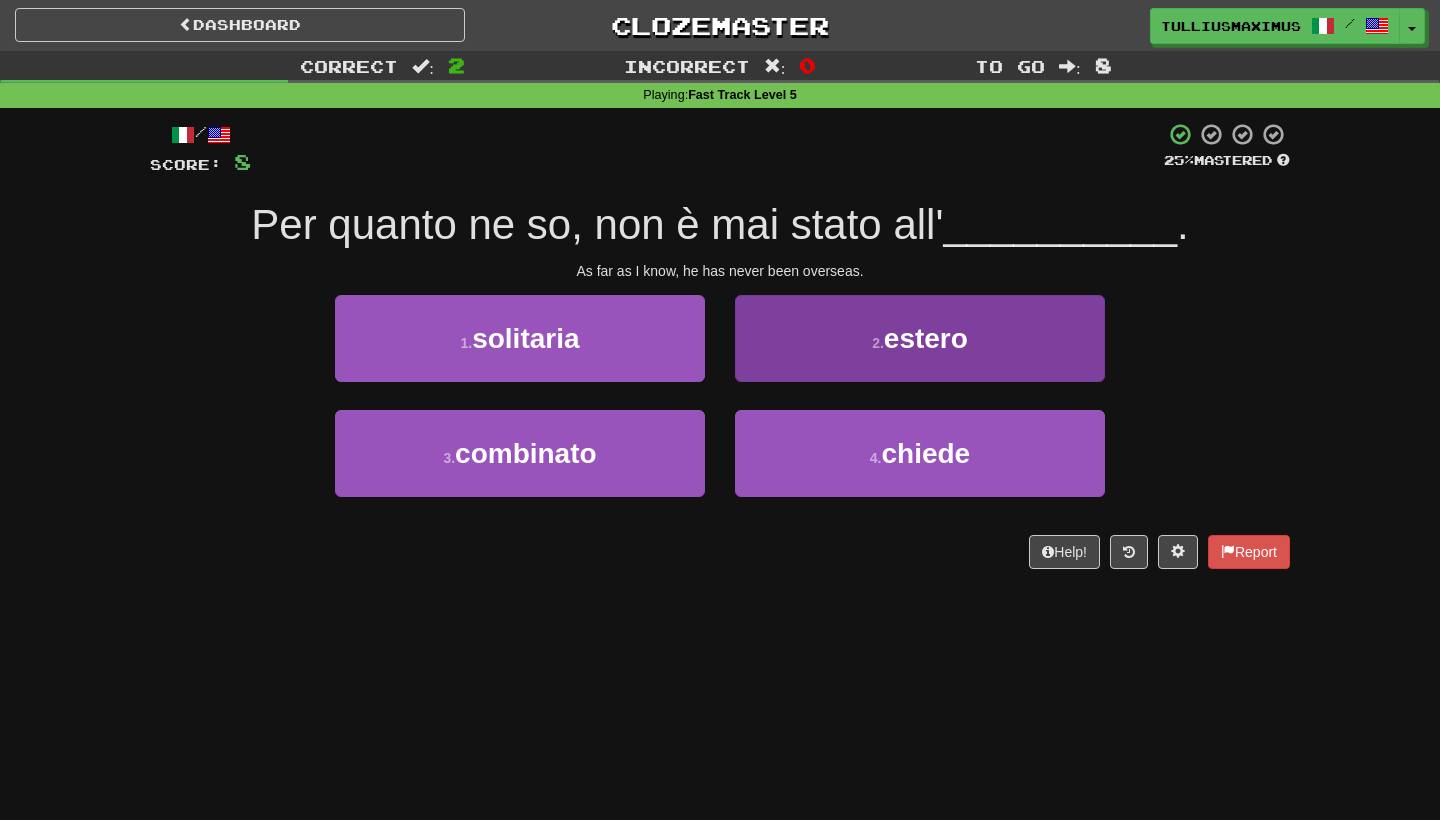 click on "2 .  estero" at bounding box center (920, 338) 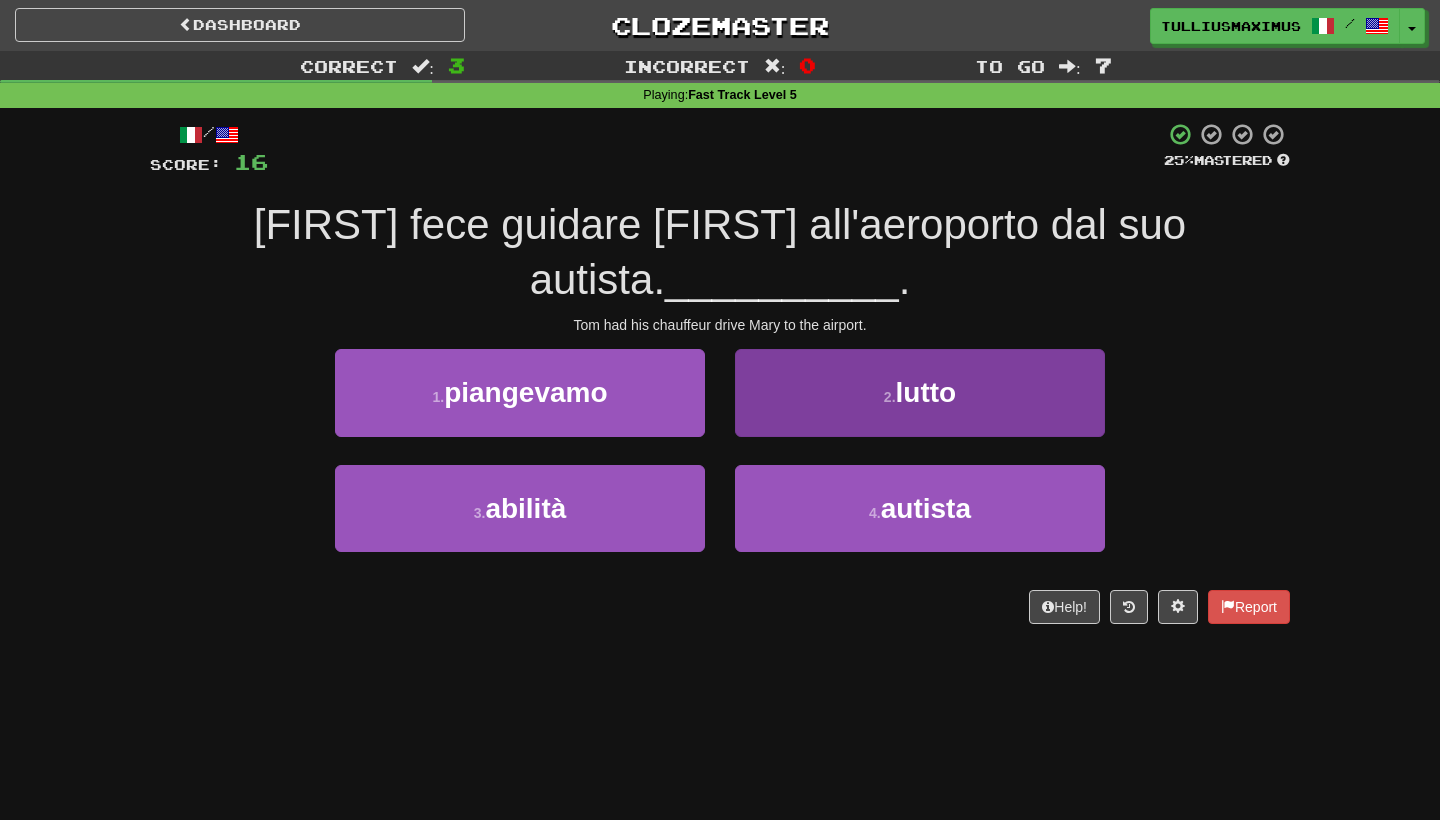 click on "2 .  lutto" at bounding box center [920, 392] 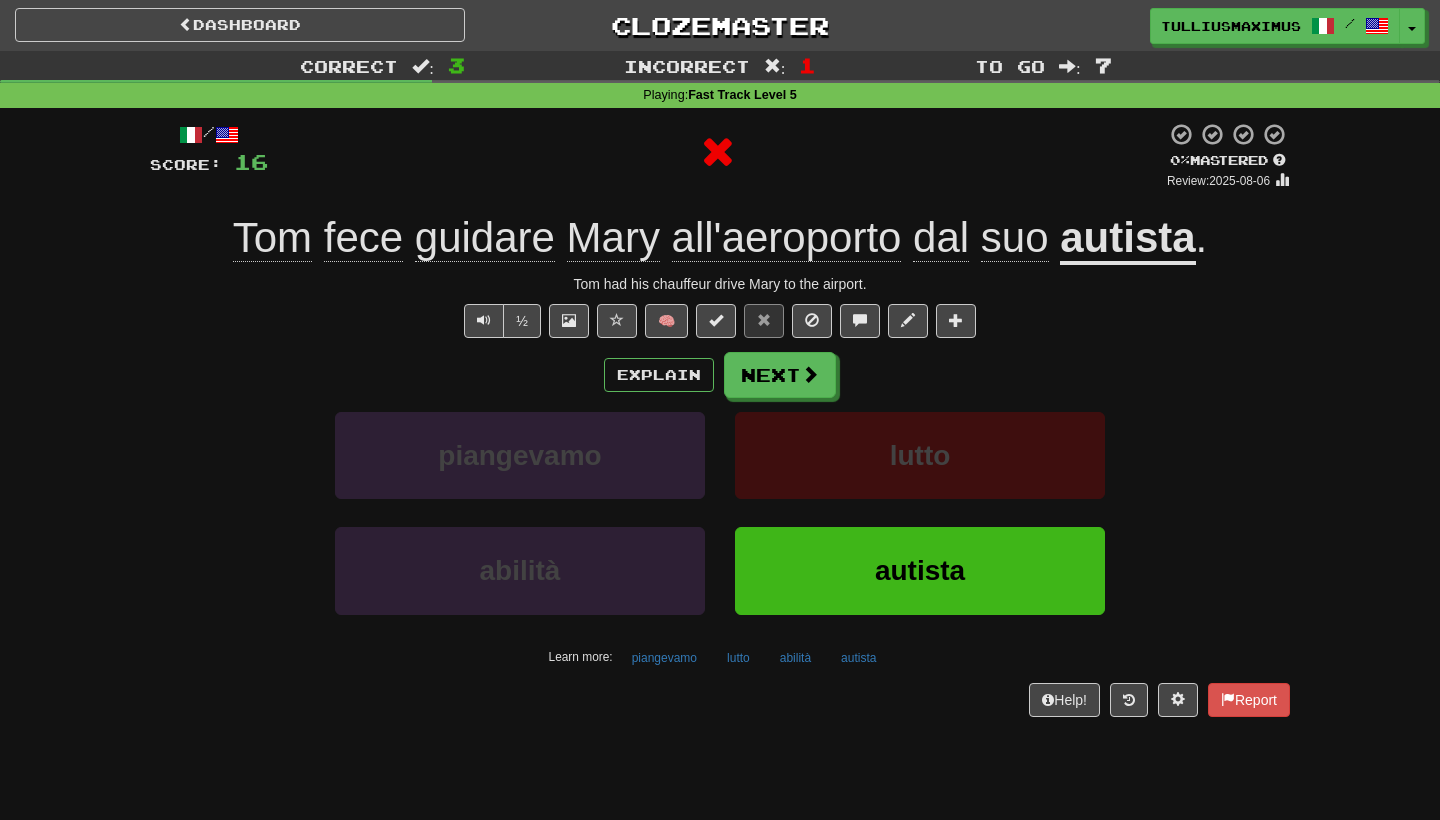 click on "autista" at bounding box center [1127, 239] 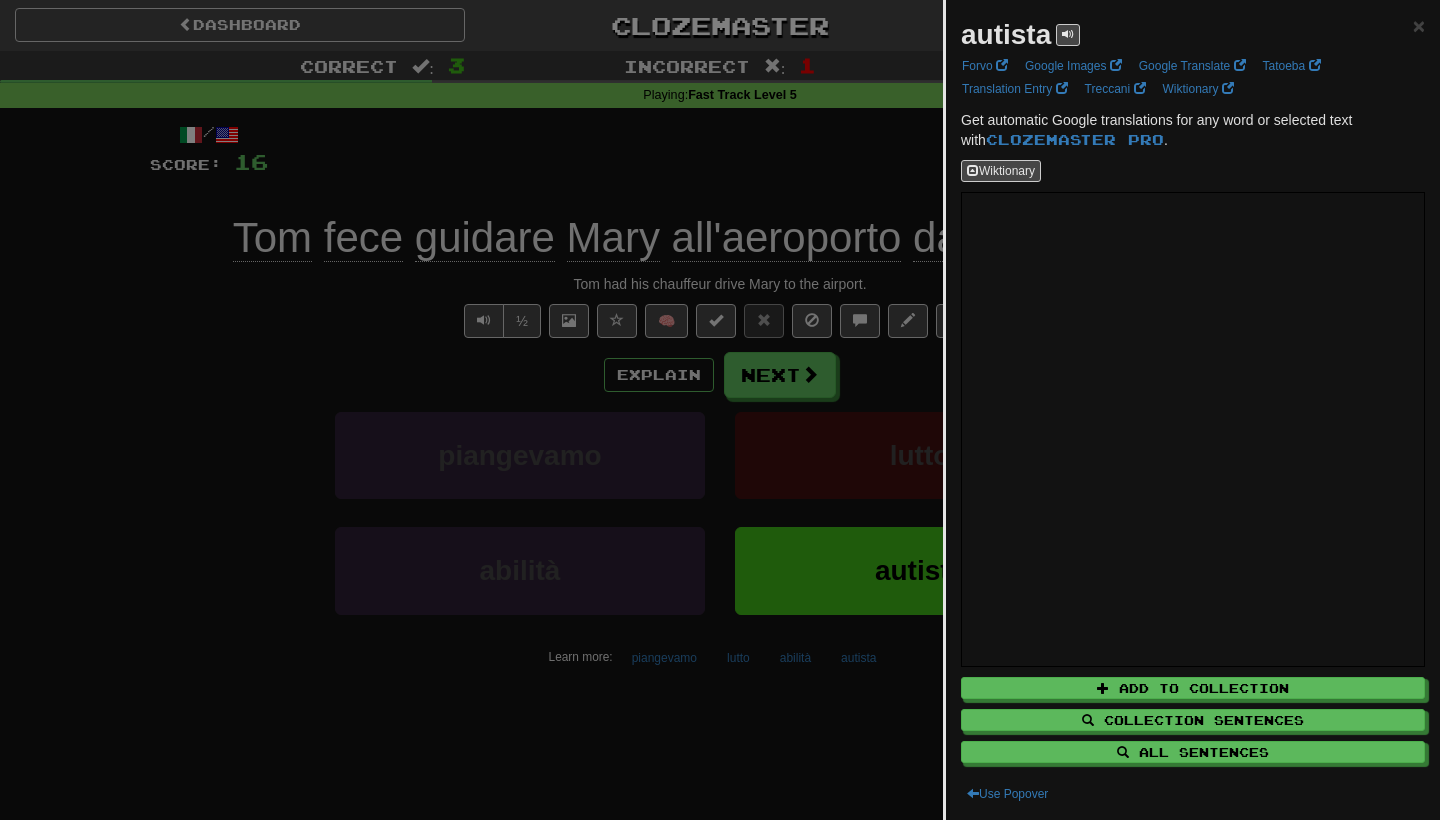 click at bounding box center [720, 410] 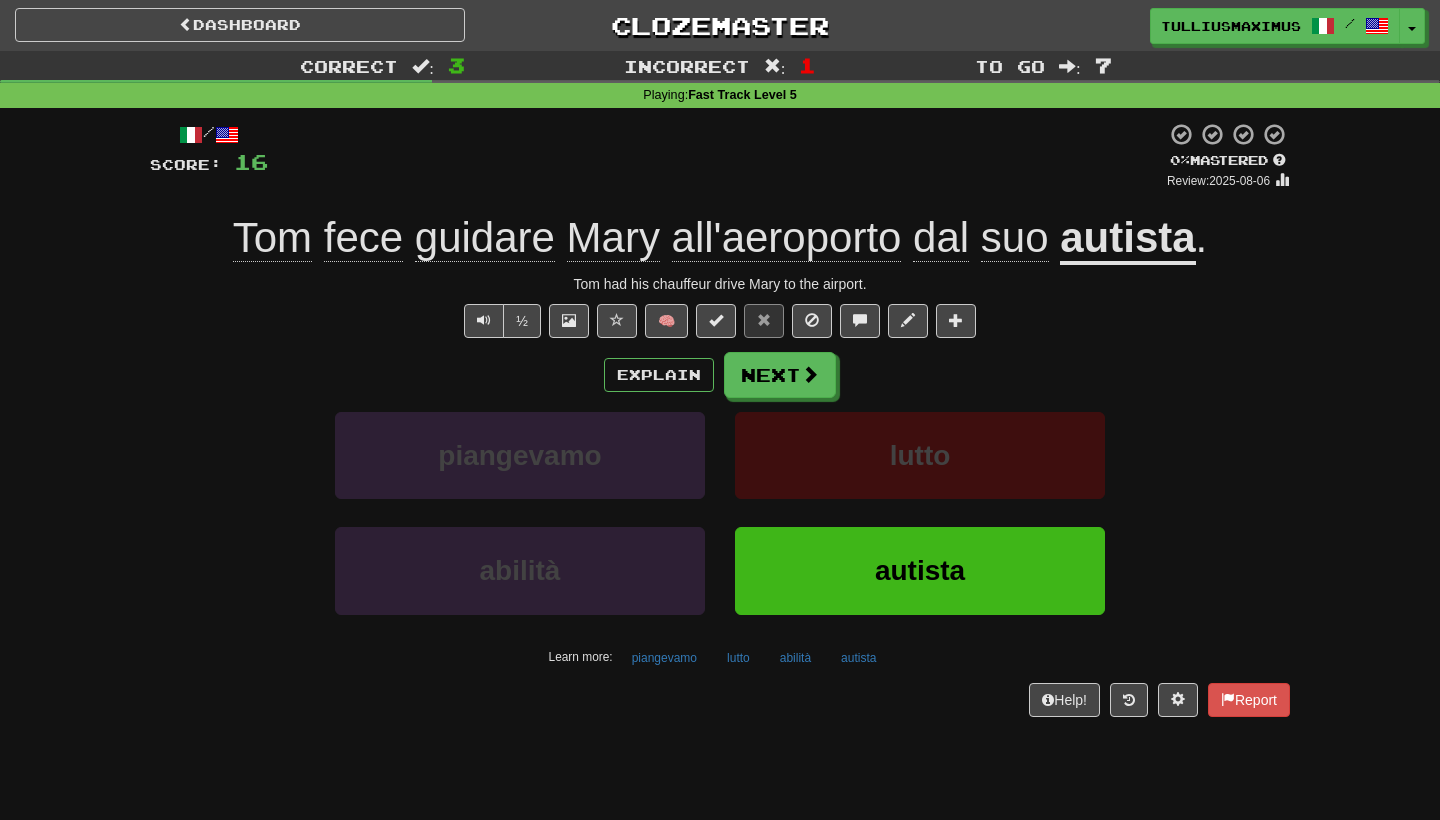 click on "/  Score:   16 0 %  Mastered Review:  2025-08-06 Tom   fece   guidare   Mary   all'aeroporto   dal   suo   autista . Tom had his chauffeur drive Mary to the airport. ½ 🧠 Explain Next piangevamo lutto abilità autista Learn more: piangevamo lutto abilità autista  Help!  Report" at bounding box center (720, 419) 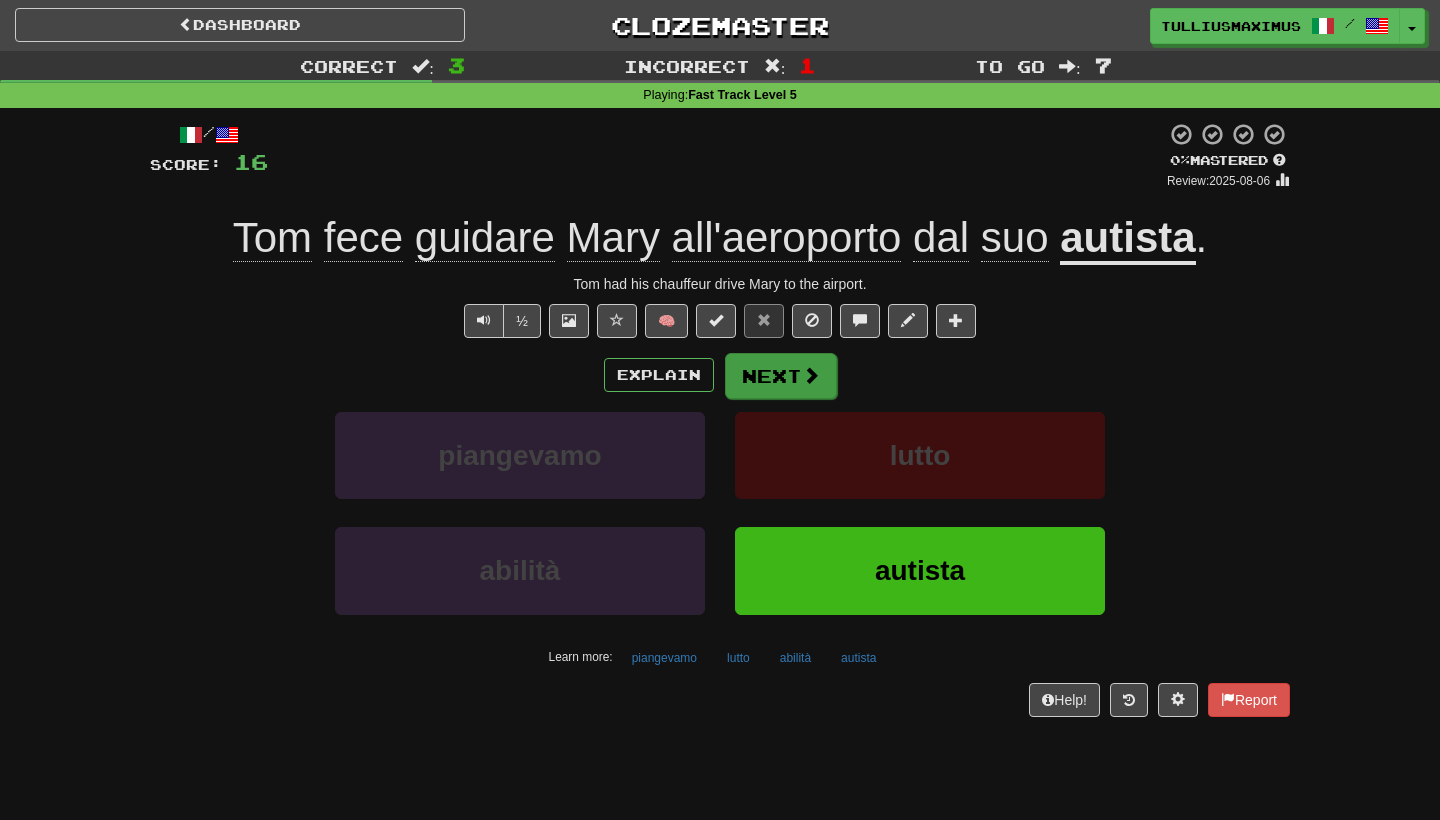 click on "Next" at bounding box center (781, 376) 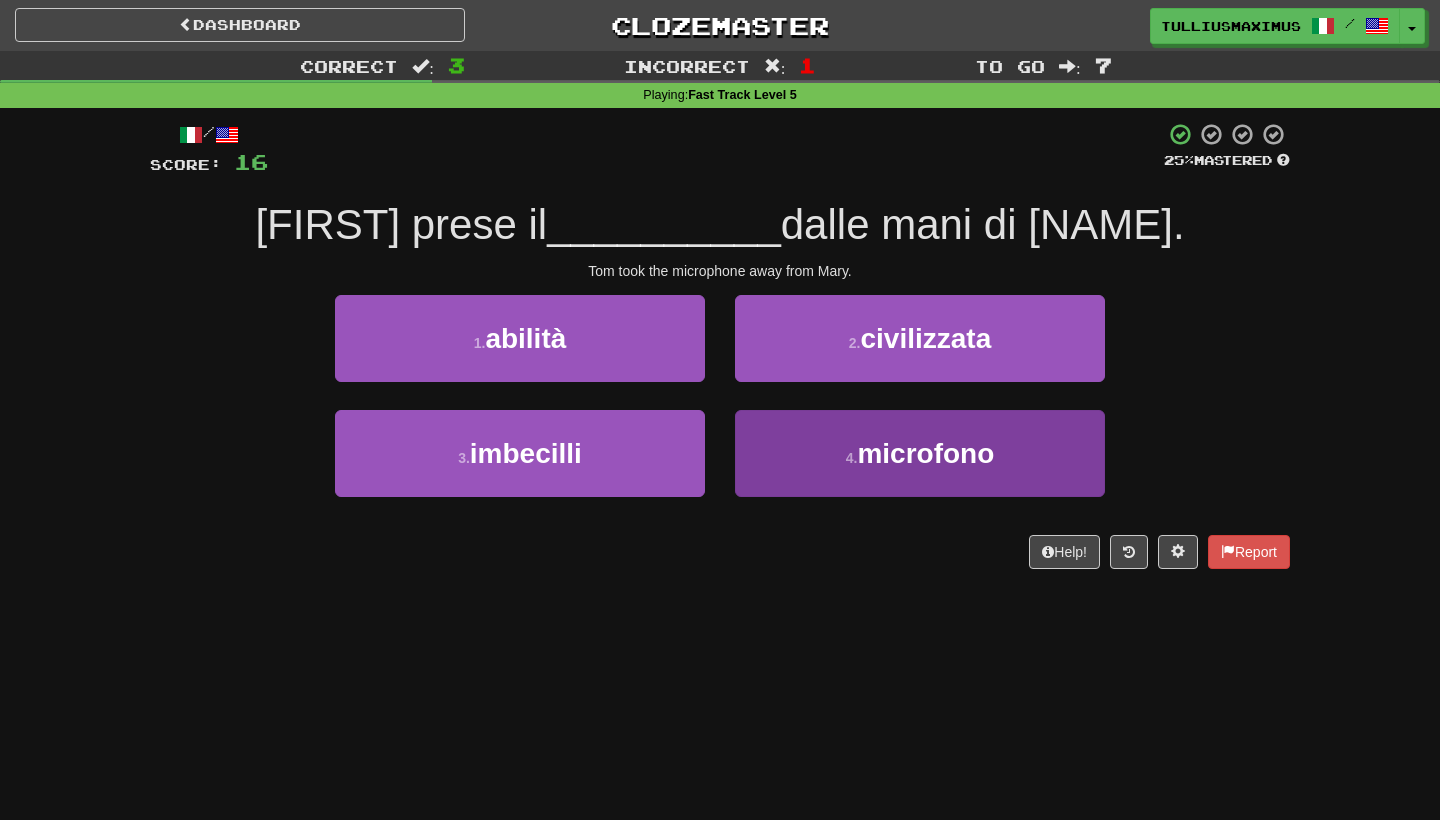 click on "4 .  microfono" at bounding box center [920, 453] 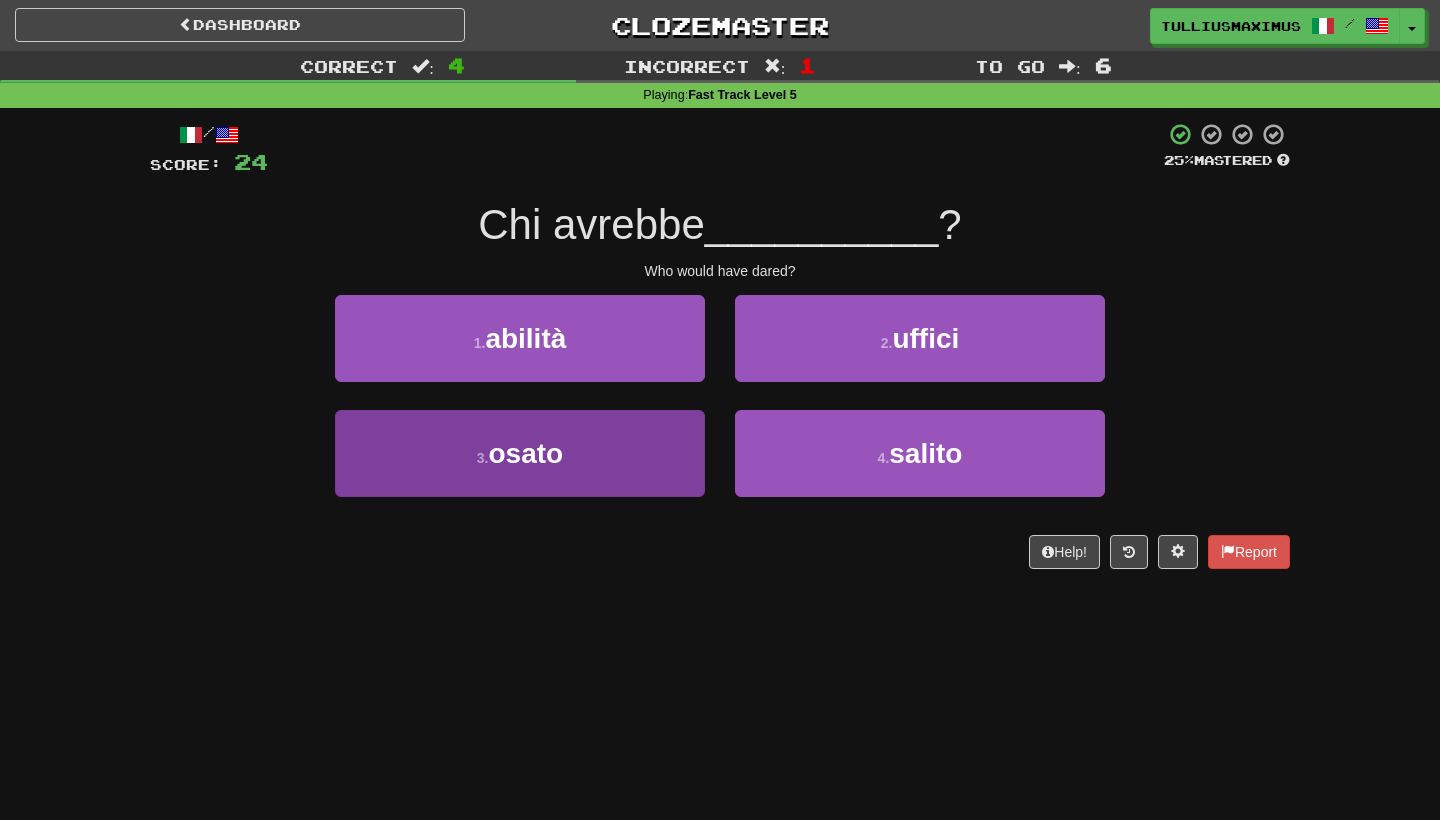 click on "3 .  osato" at bounding box center [520, 453] 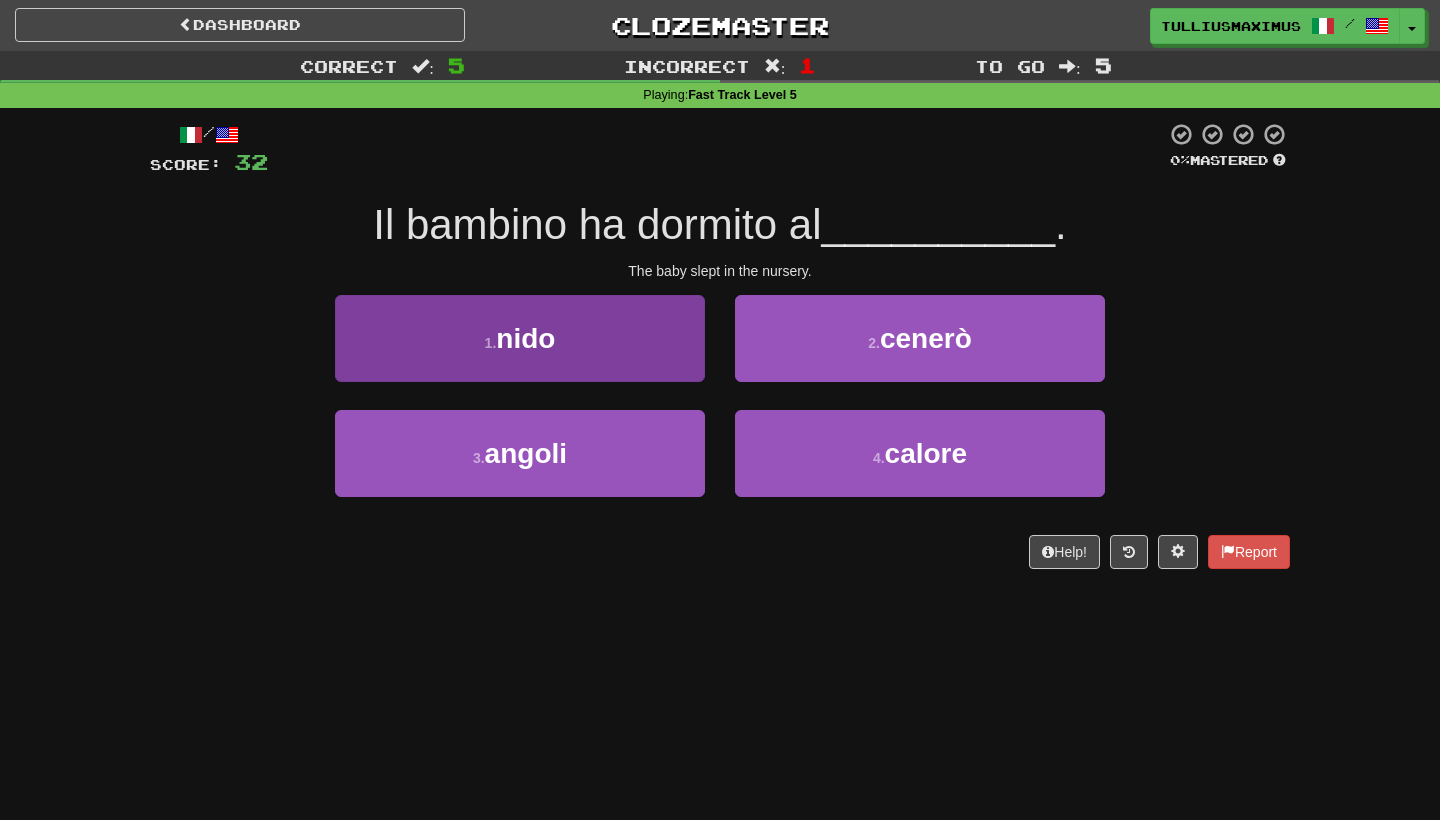 click on "1 .  nido" at bounding box center [520, 338] 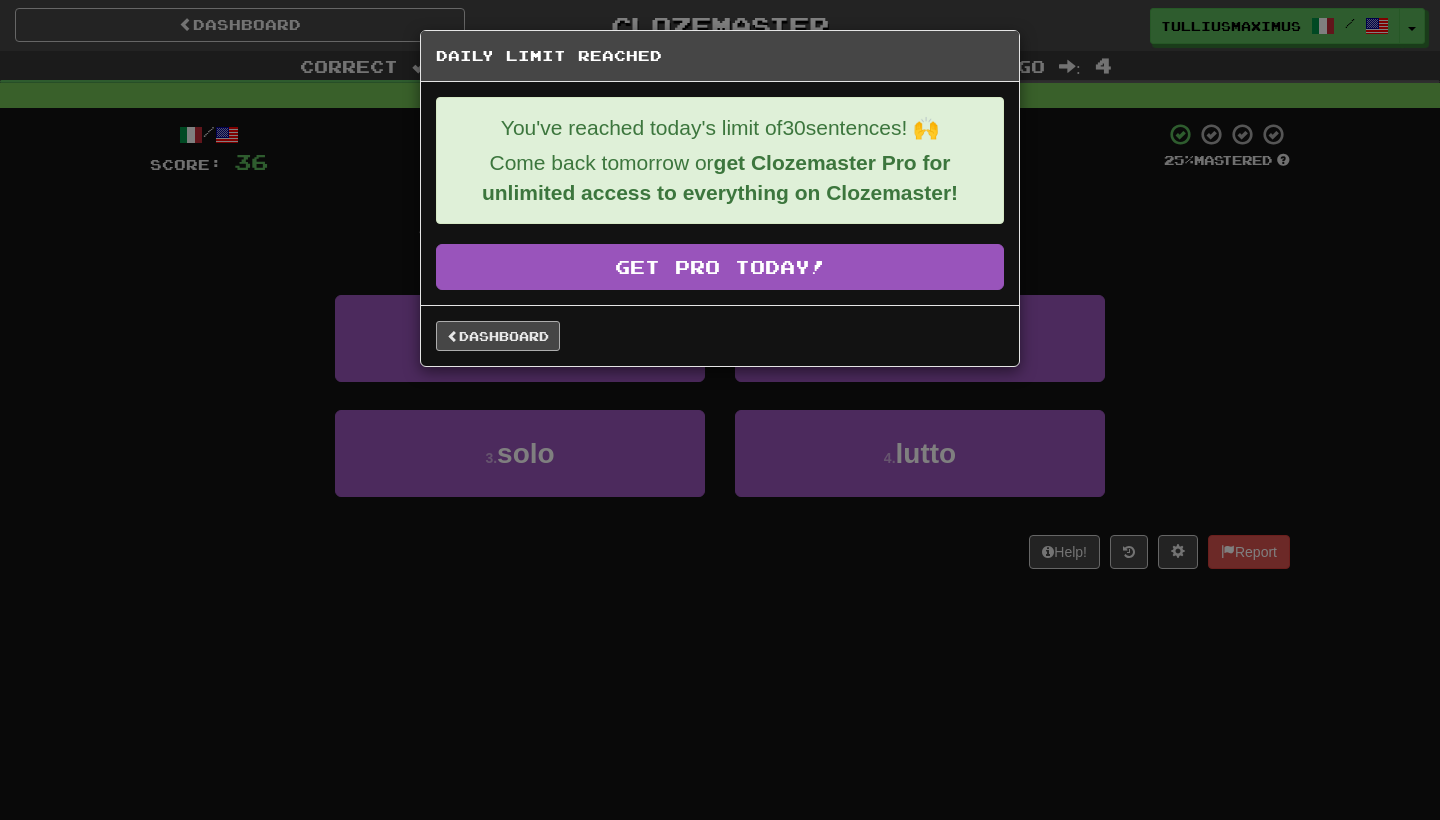 click on "Dashboard" at bounding box center (498, 336) 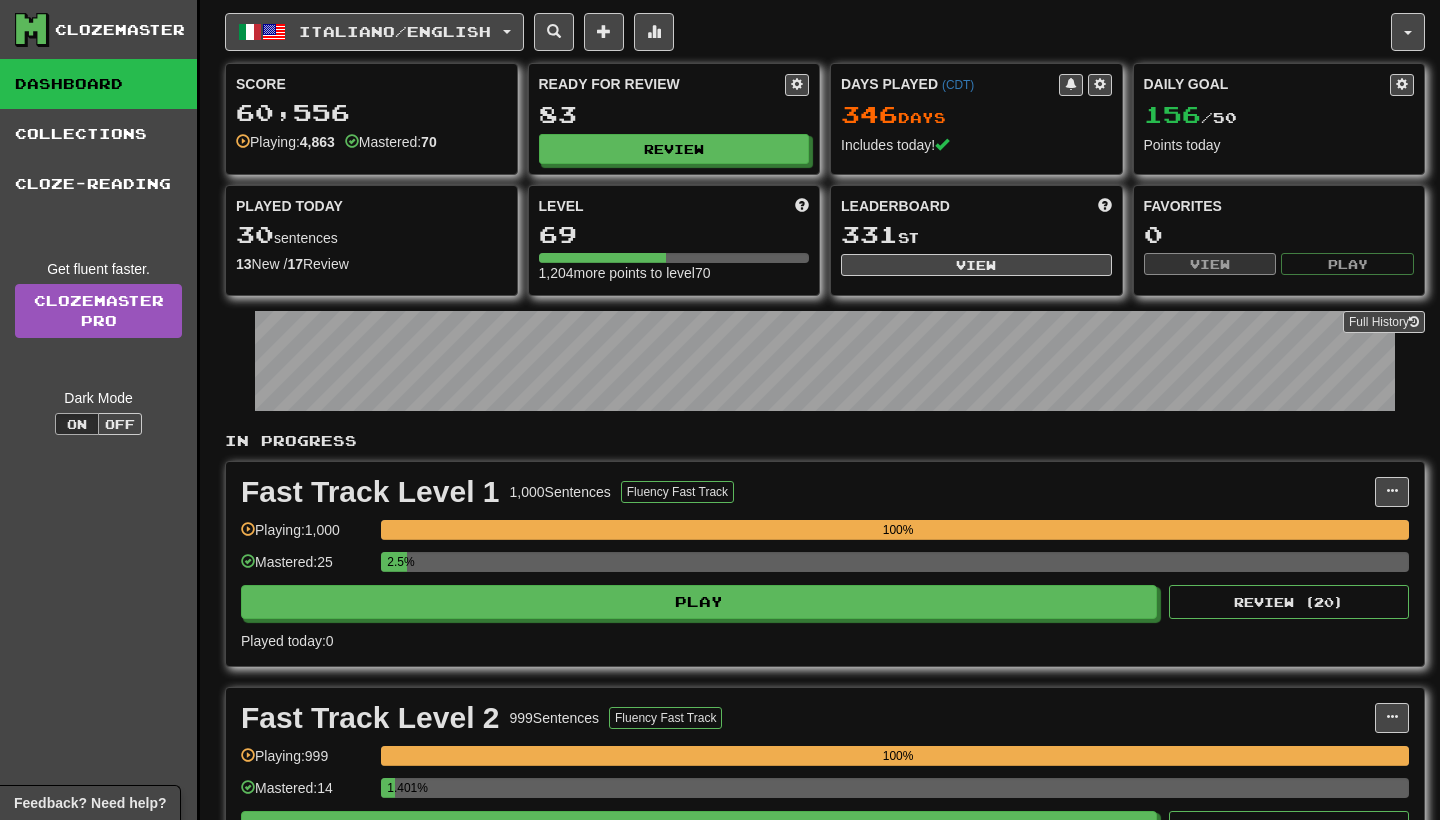scroll, scrollTop: 0, scrollLeft: 0, axis: both 